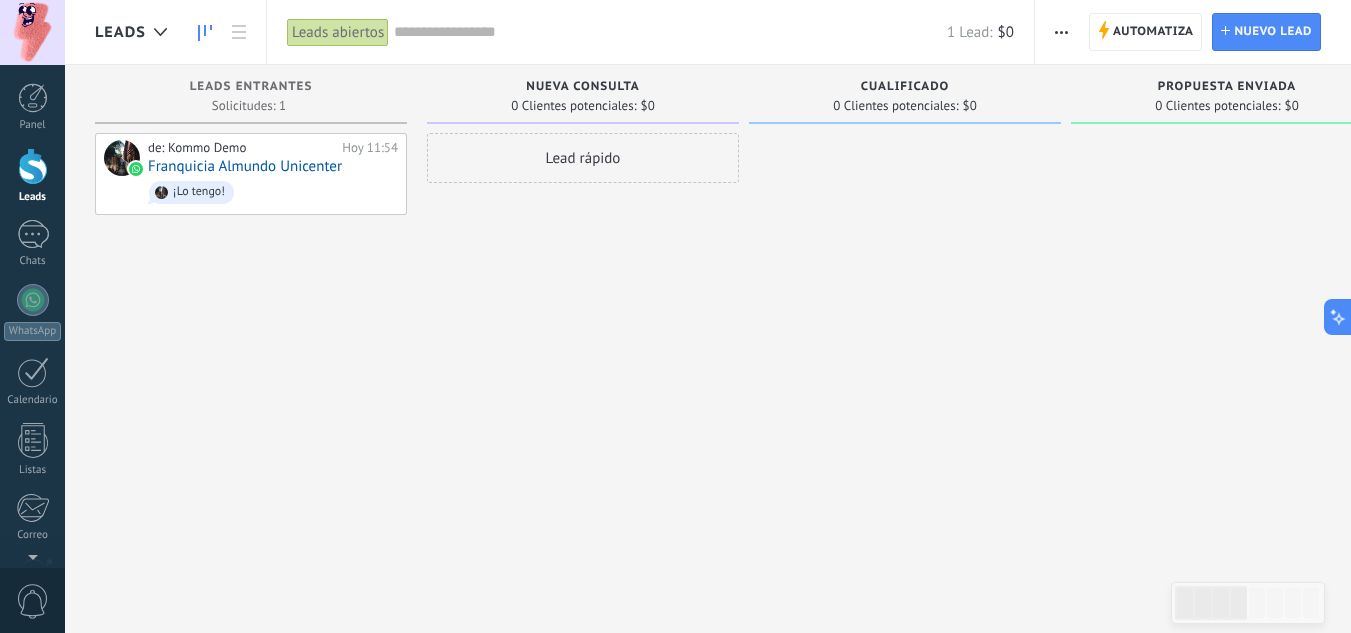 scroll, scrollTop: 0, scrollLeft: 0, axis: both 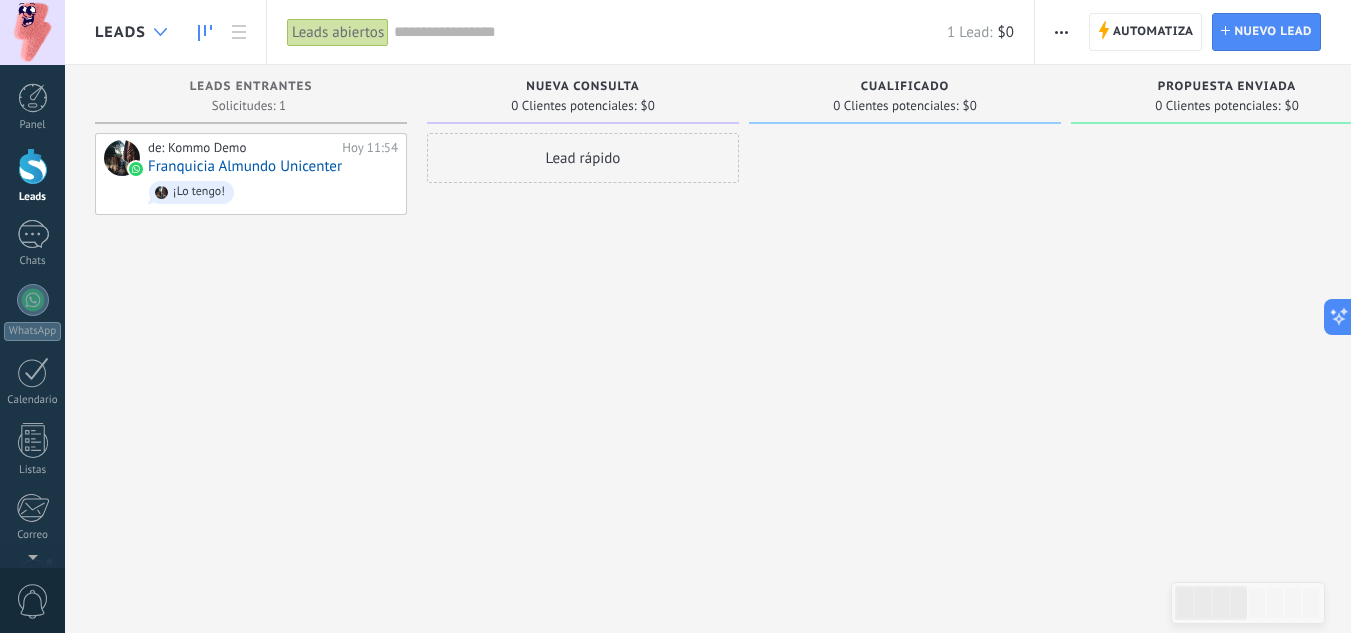 click at bounding box center [160, 32] 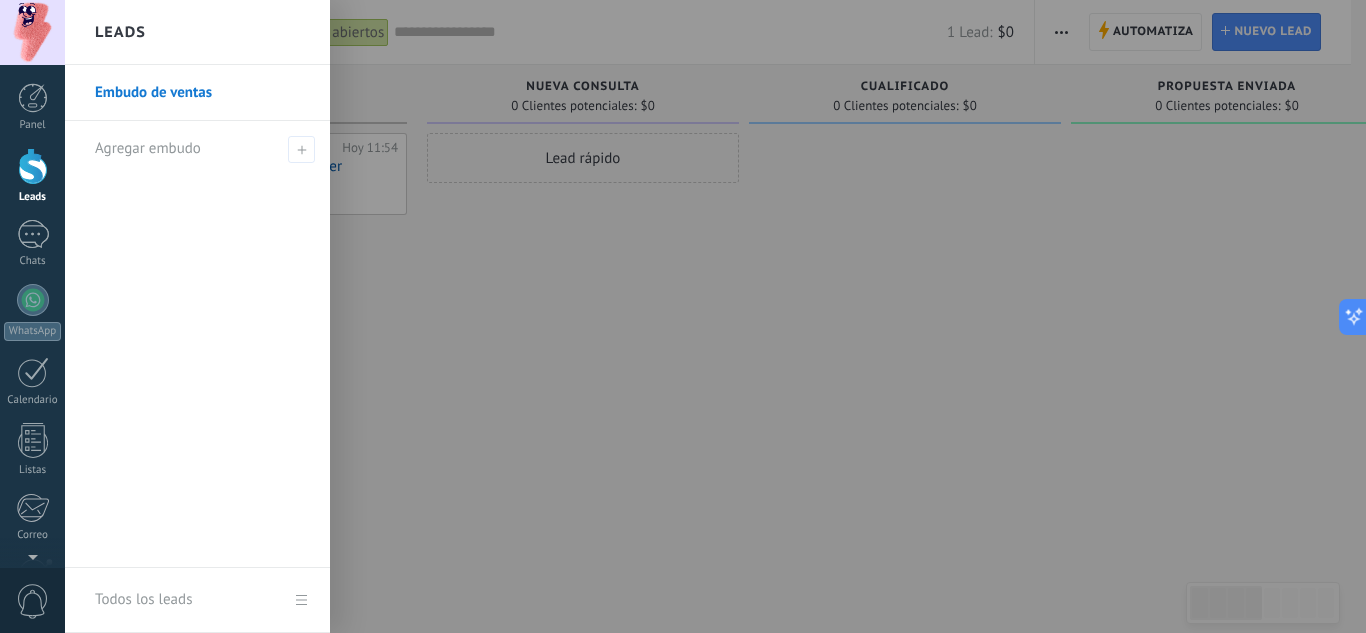 click at bounding box center (748, 316) 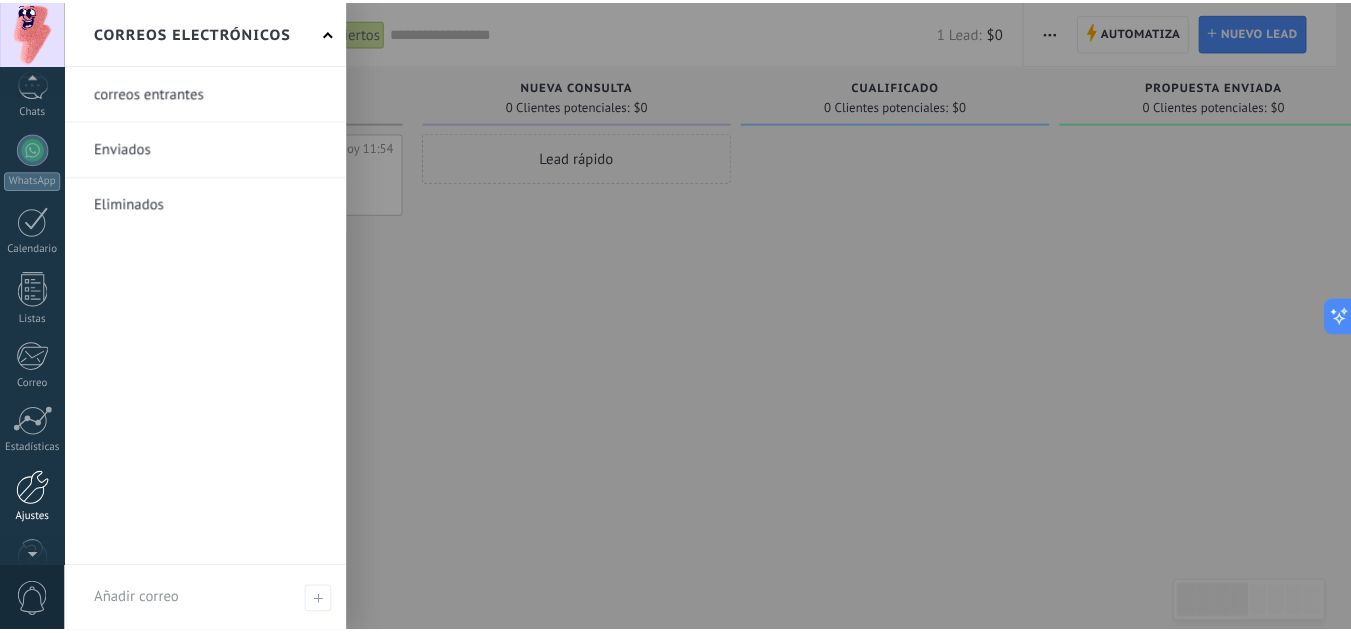 scroll, scrollTop: 199, scrollLeft: 0, axis: vertical 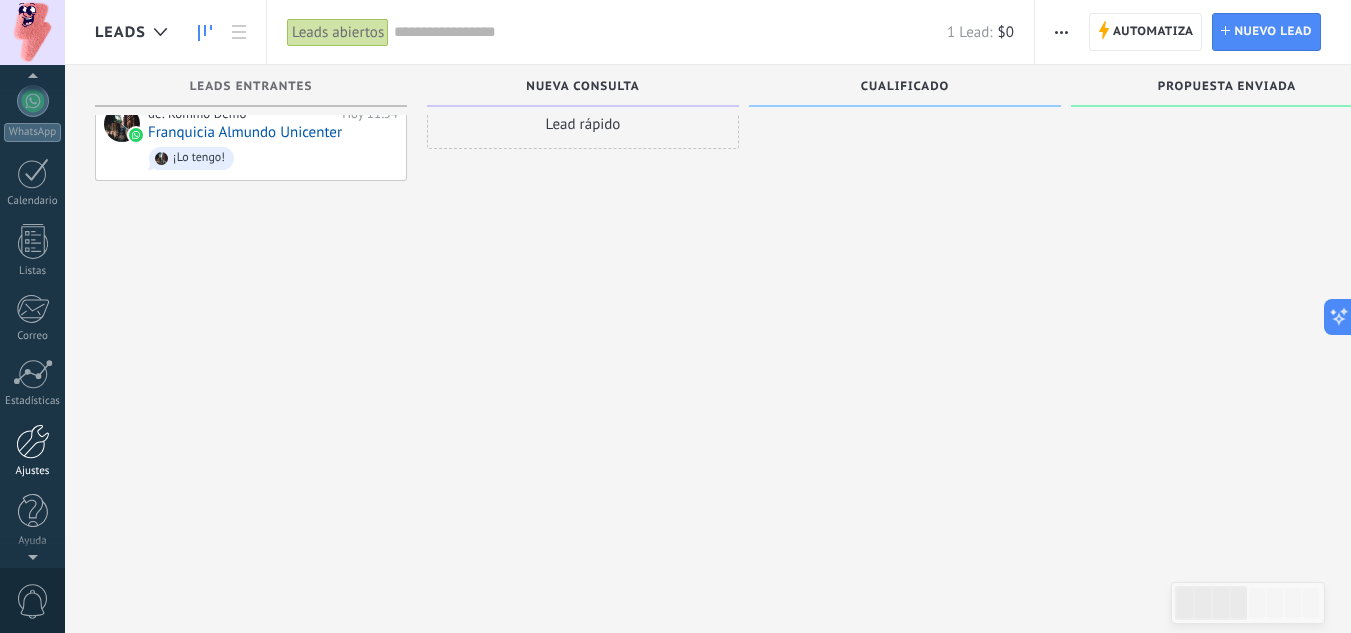 click on "Ajustes" at bounding box center (32, 451) 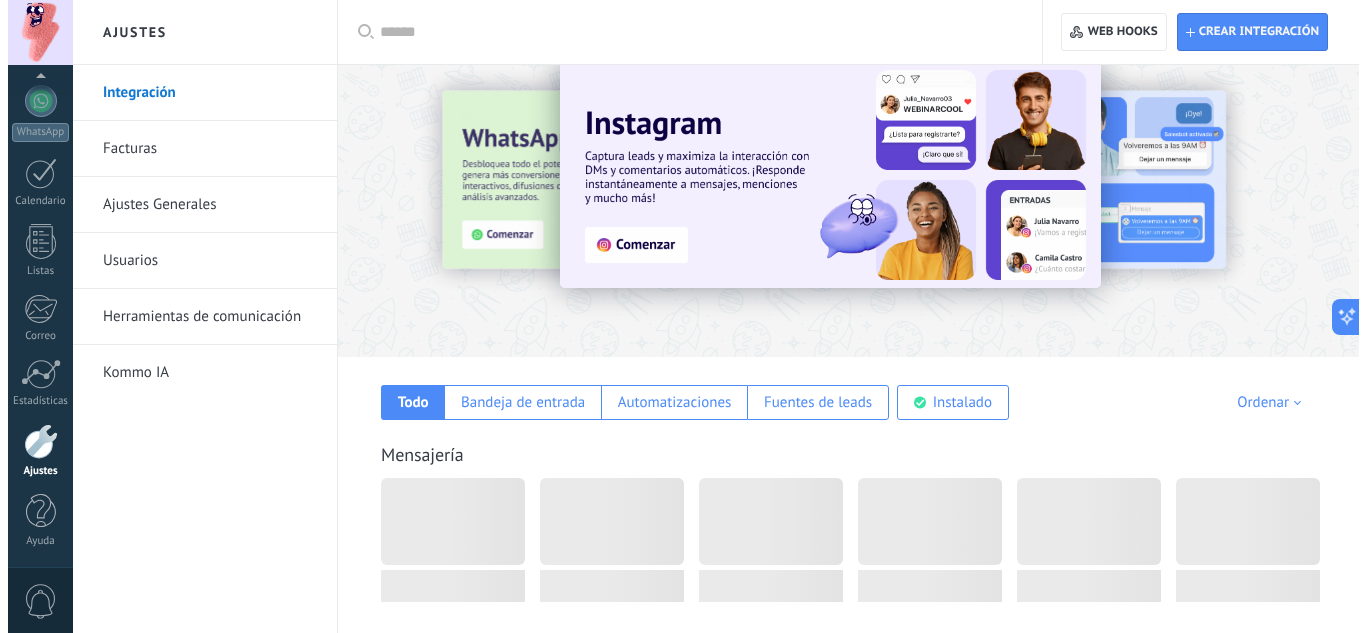 scroll, scrollTop: 0, scrollLeft: 0, axis: both 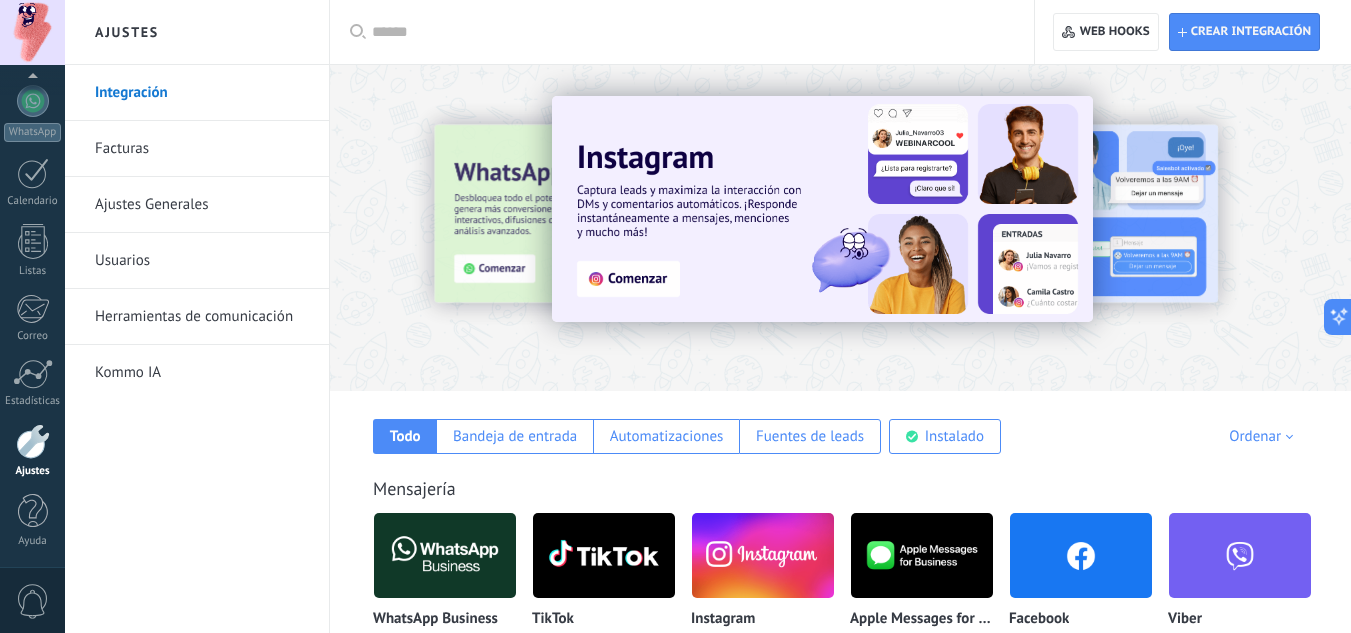 click on "Usuarios" at bounding box center (202, 261) 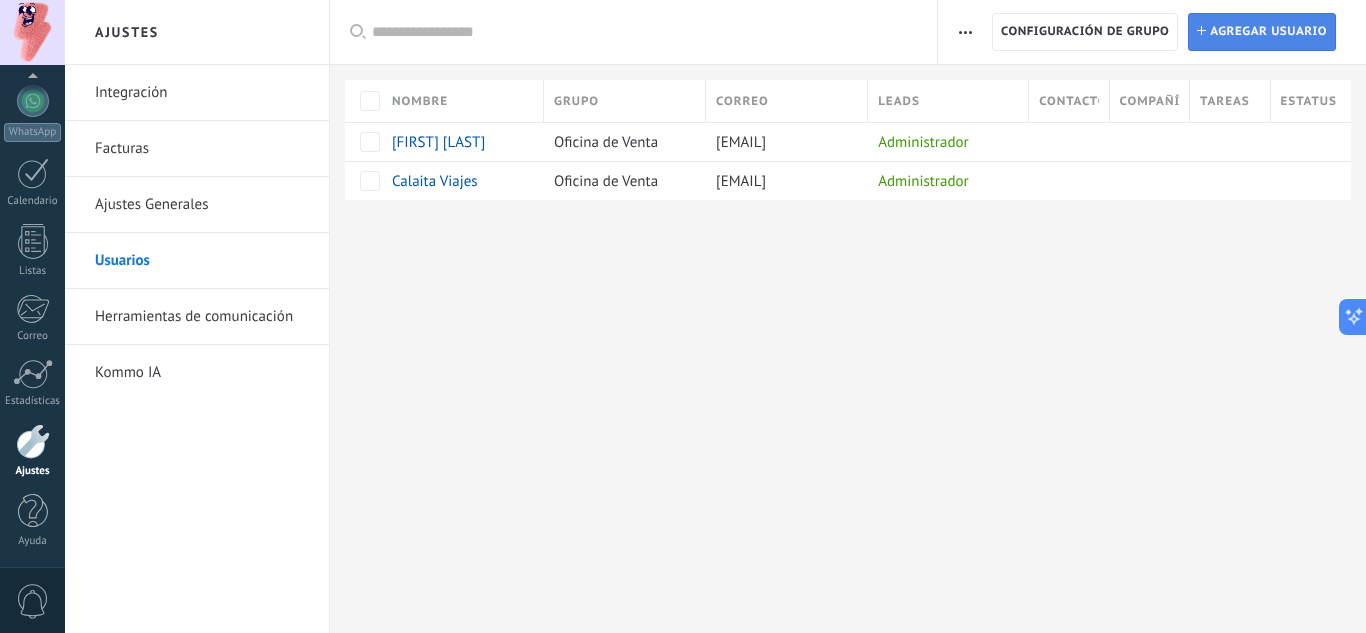 click on "Agregar usuario" at bounding box center (1268, 32) 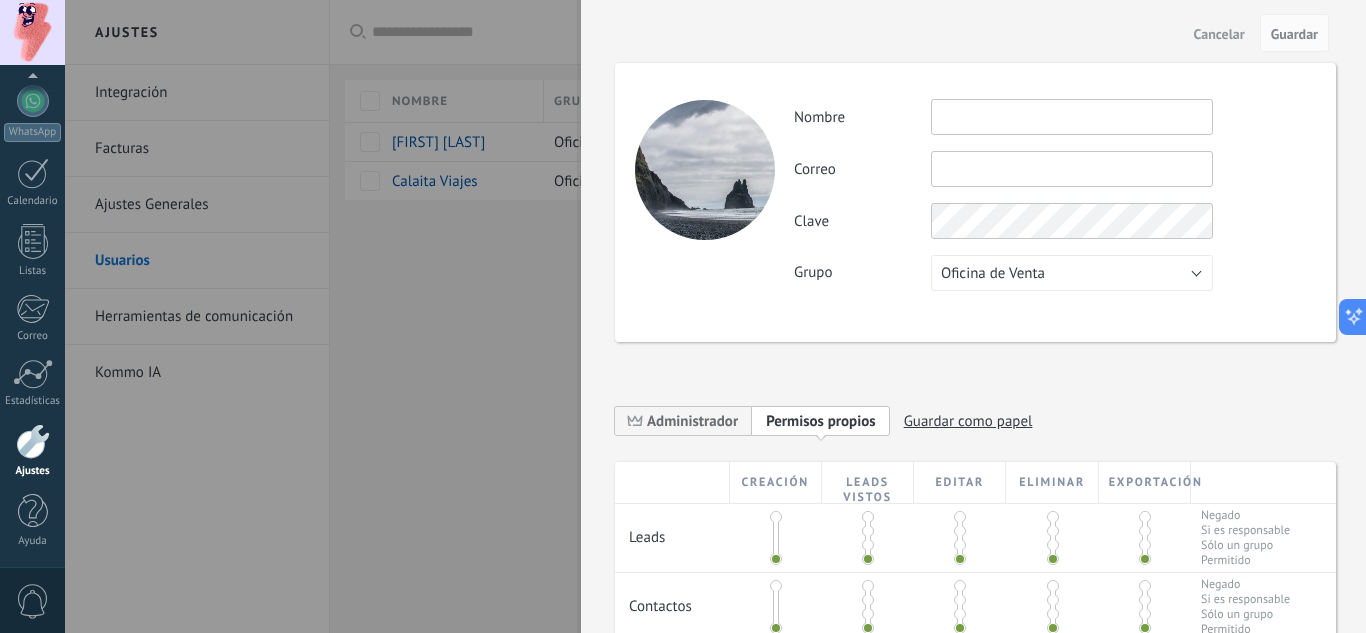 click at bounding box center [1072, 117] 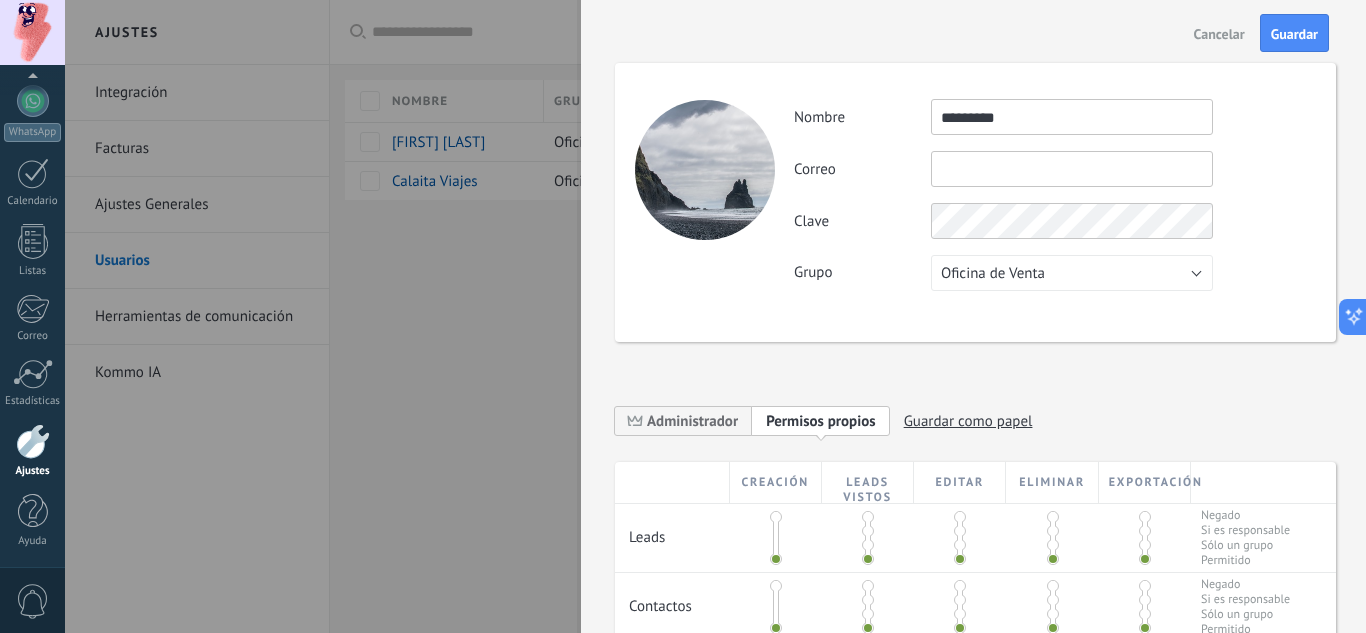type on "*********" 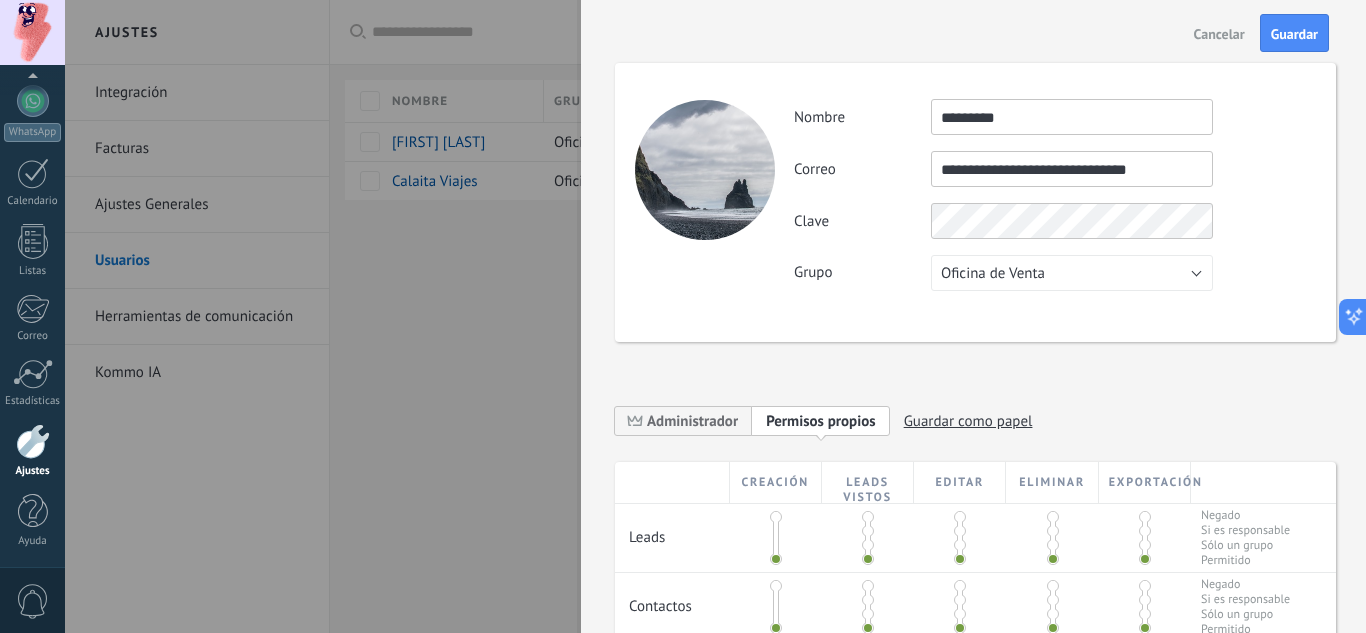 type on "**********" 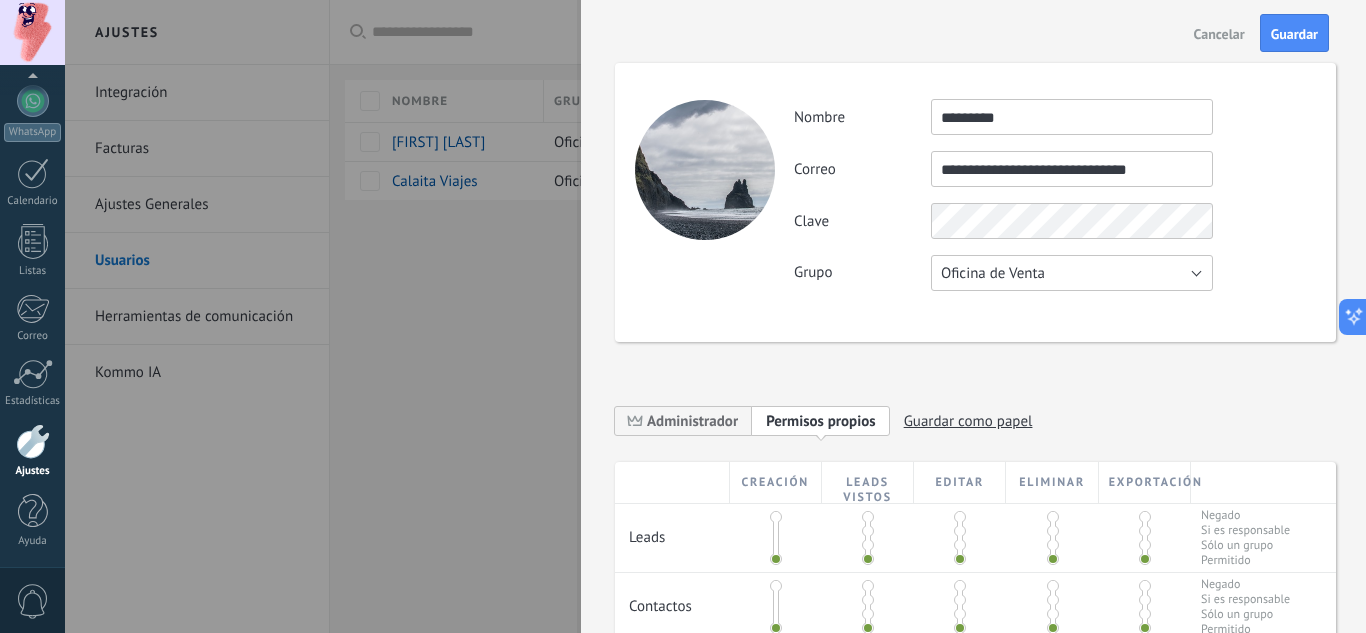 click on "Oficina de Venta" at bounding box center [1072, 273] 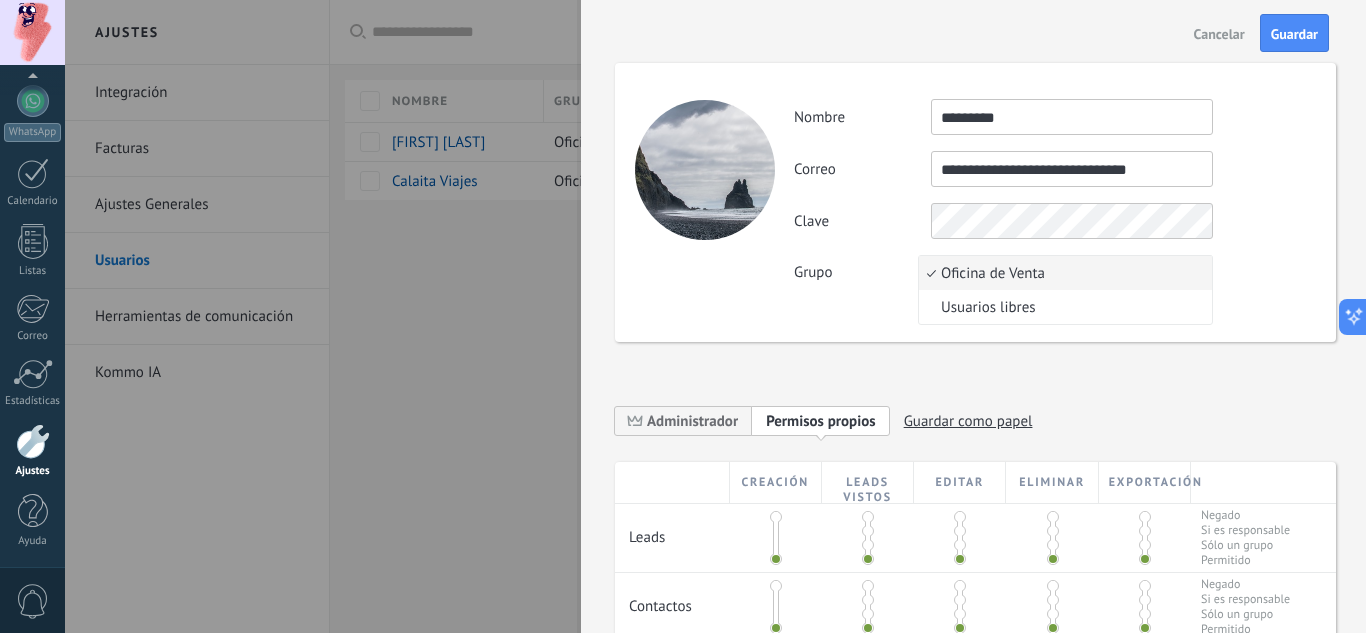 click on "Oficina de Venta" at bounding box center [1062, 273] 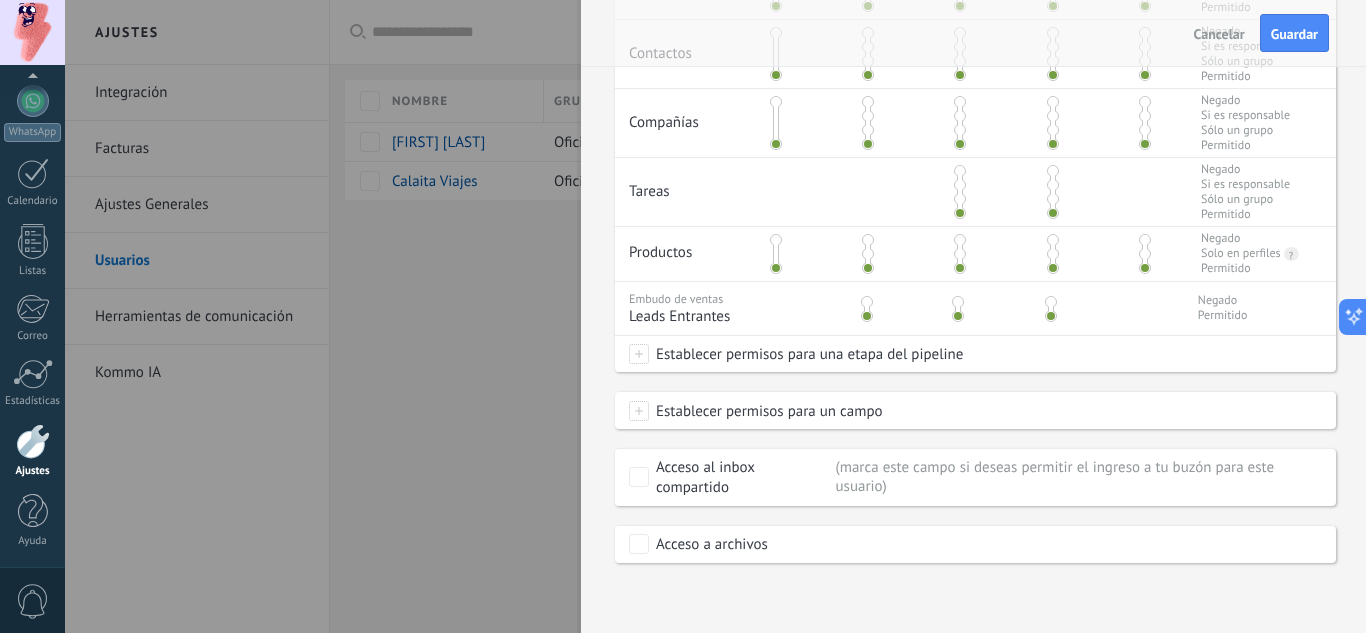 scroll, scrollTop: 0, scrollLeft: 0, axis: both 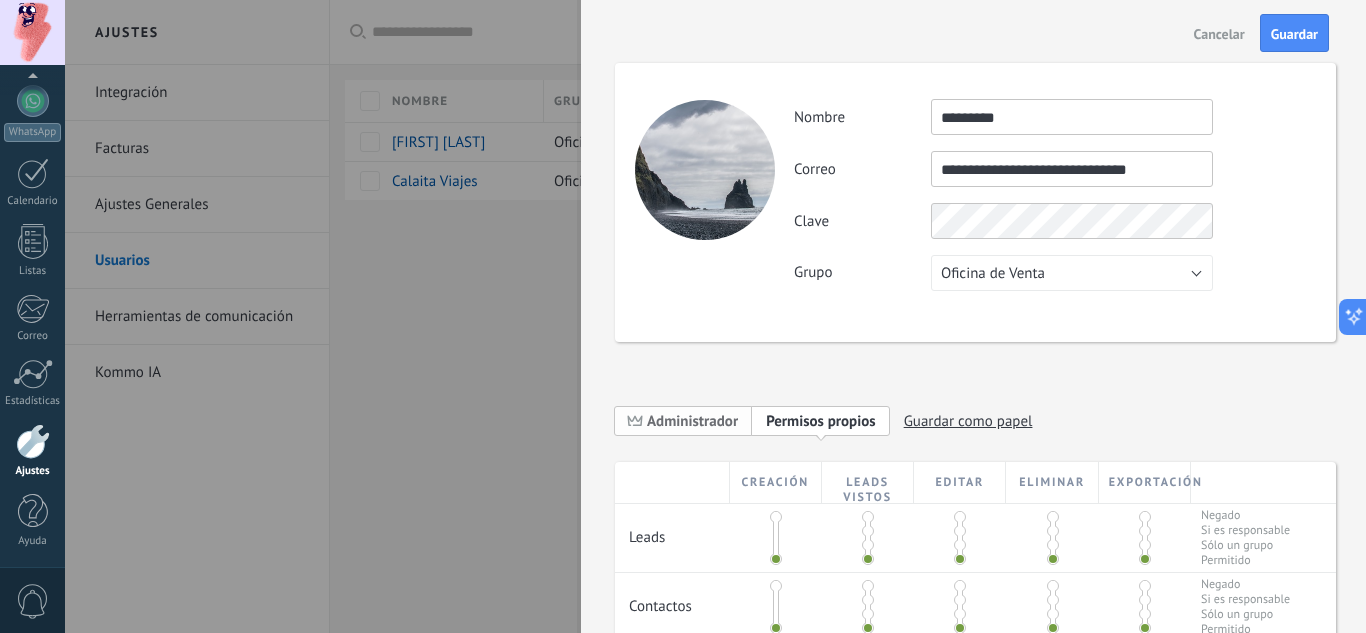 click on "Administrador" at bounding box center (683, 420) 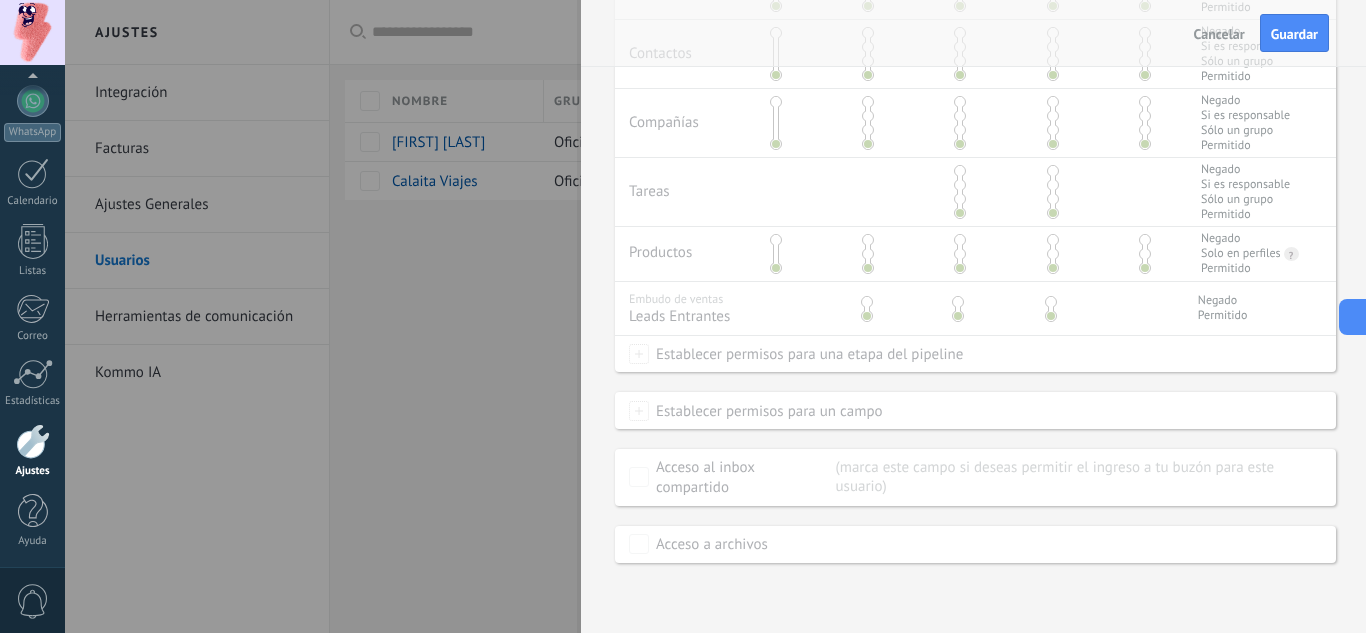 scroll, scrollTop: 0, scrollLeft: 0, axis: both 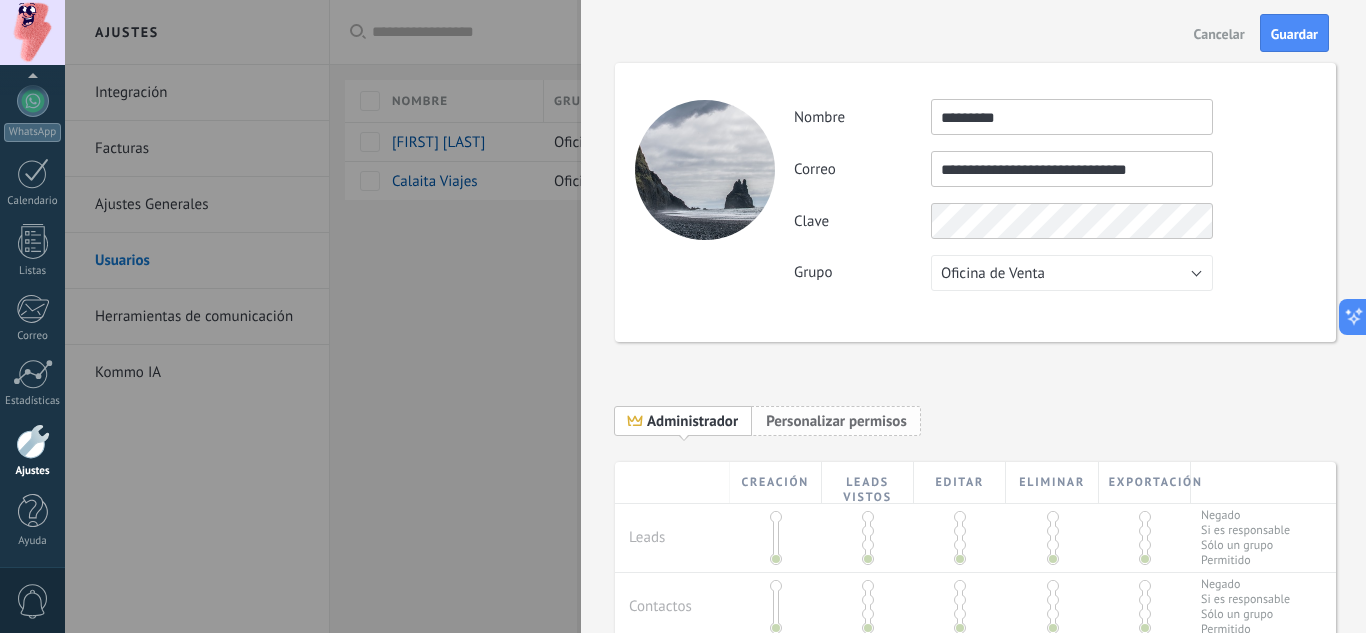 click on "Personalizar permisos" at bounding box center [836, 421] 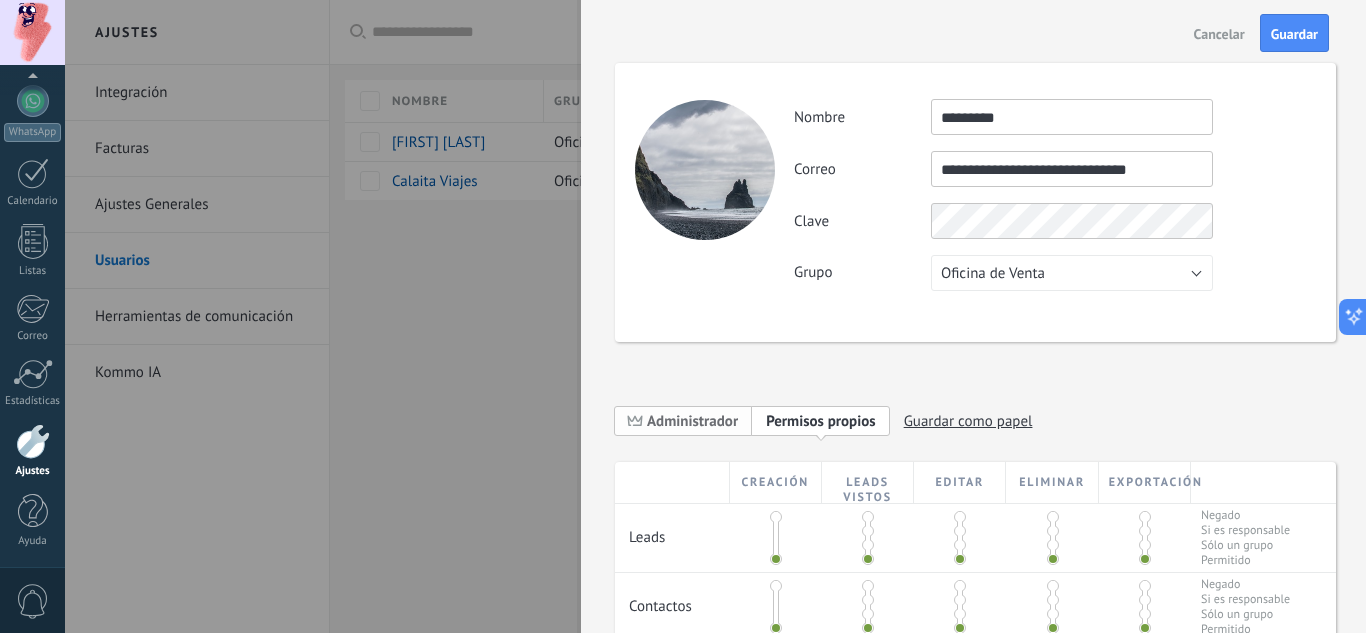 click on "Administrador" at bounding box center [692, 421] 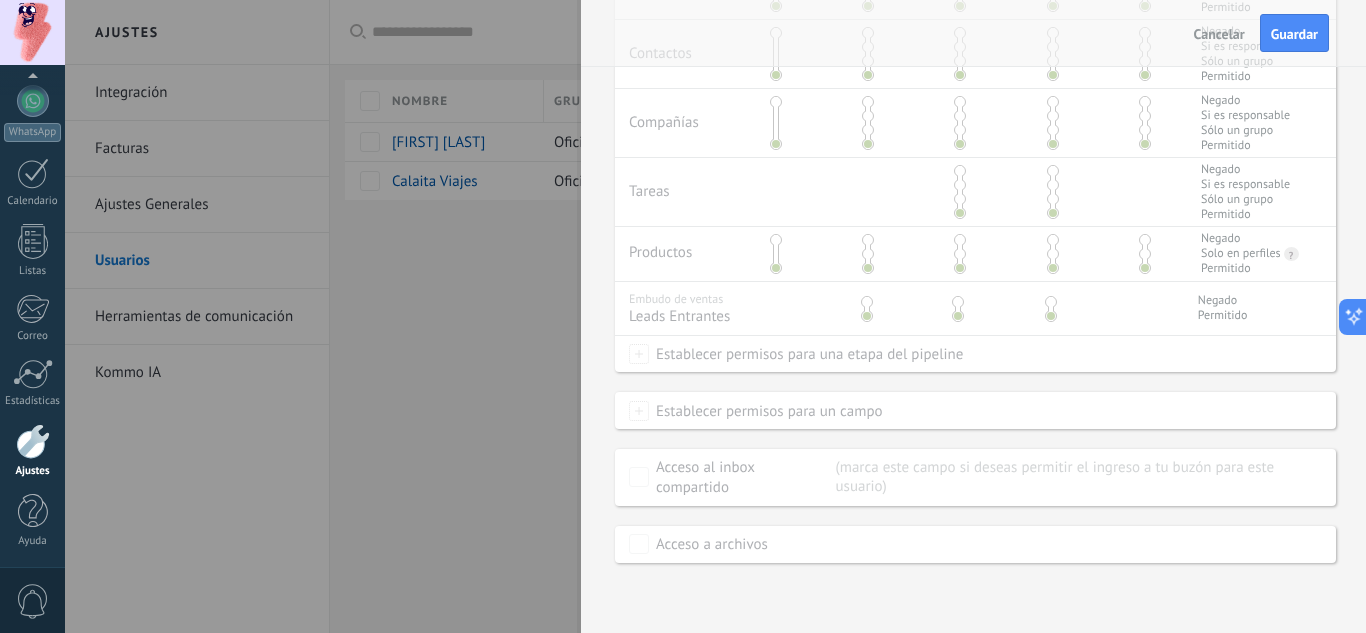 scroll, scrollTop: 0, scrollLeft: 0, axis: both 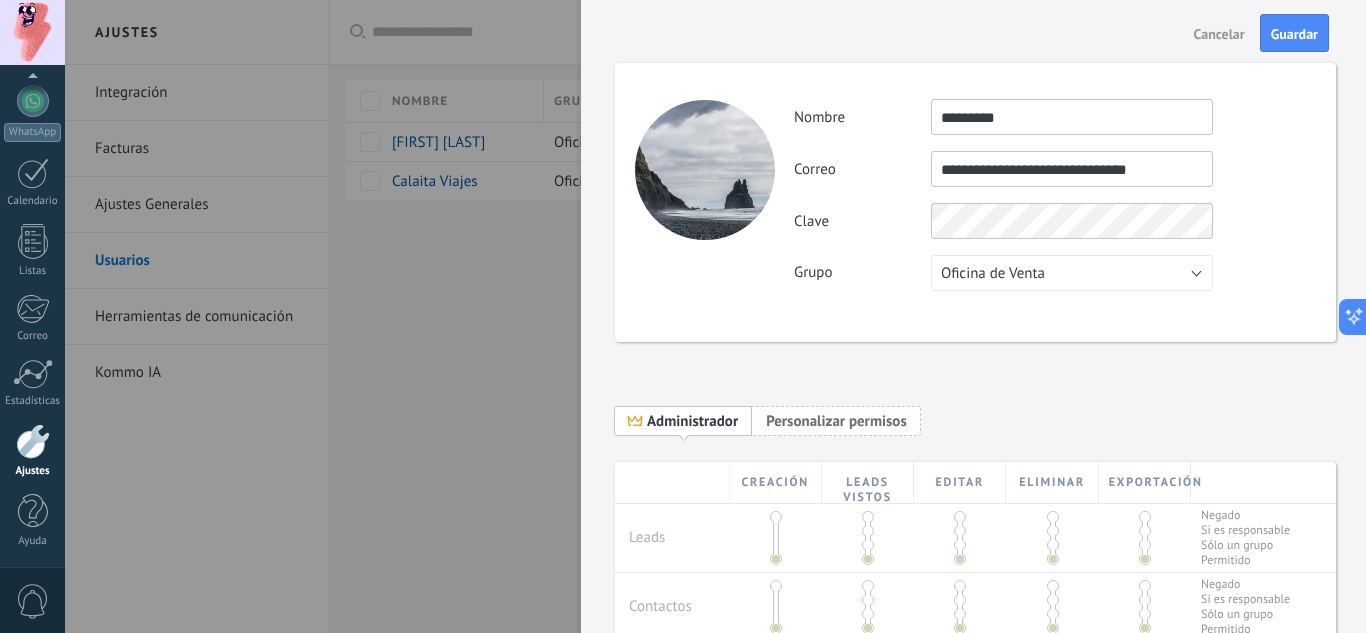 click on "Personalizar permisos" at bounding box center [836, 421] 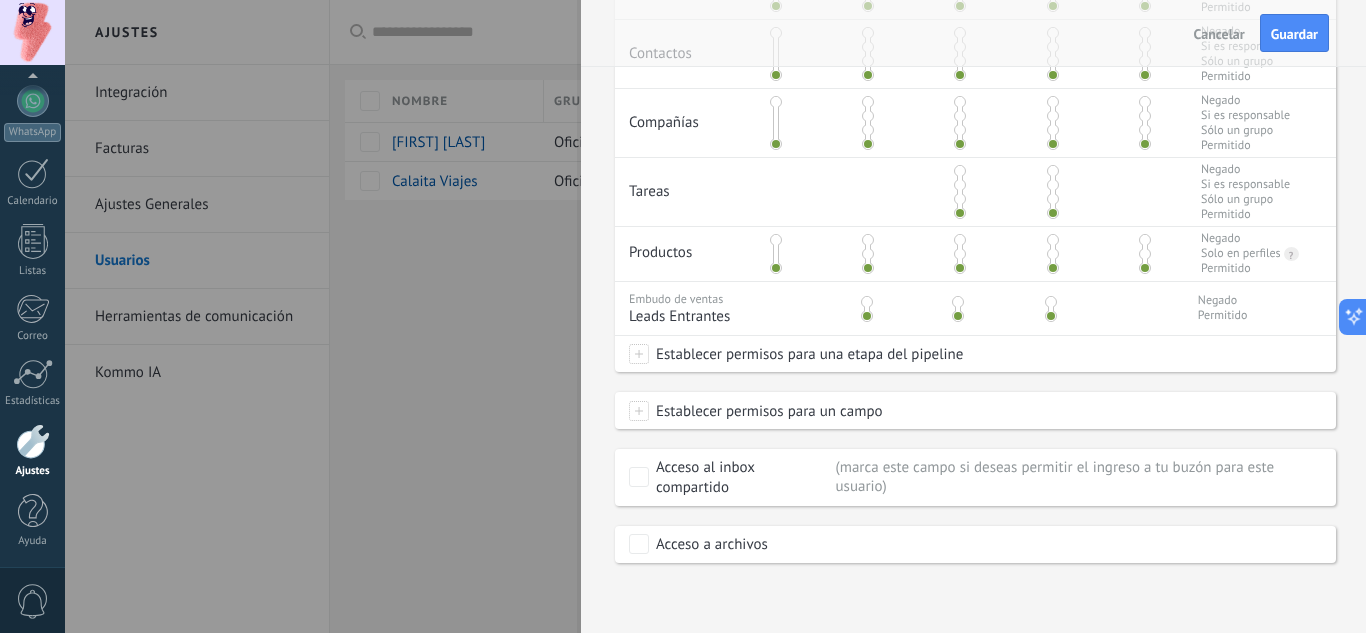 scroll, scrollTop: 0, scrollLeft: 0, axis: both 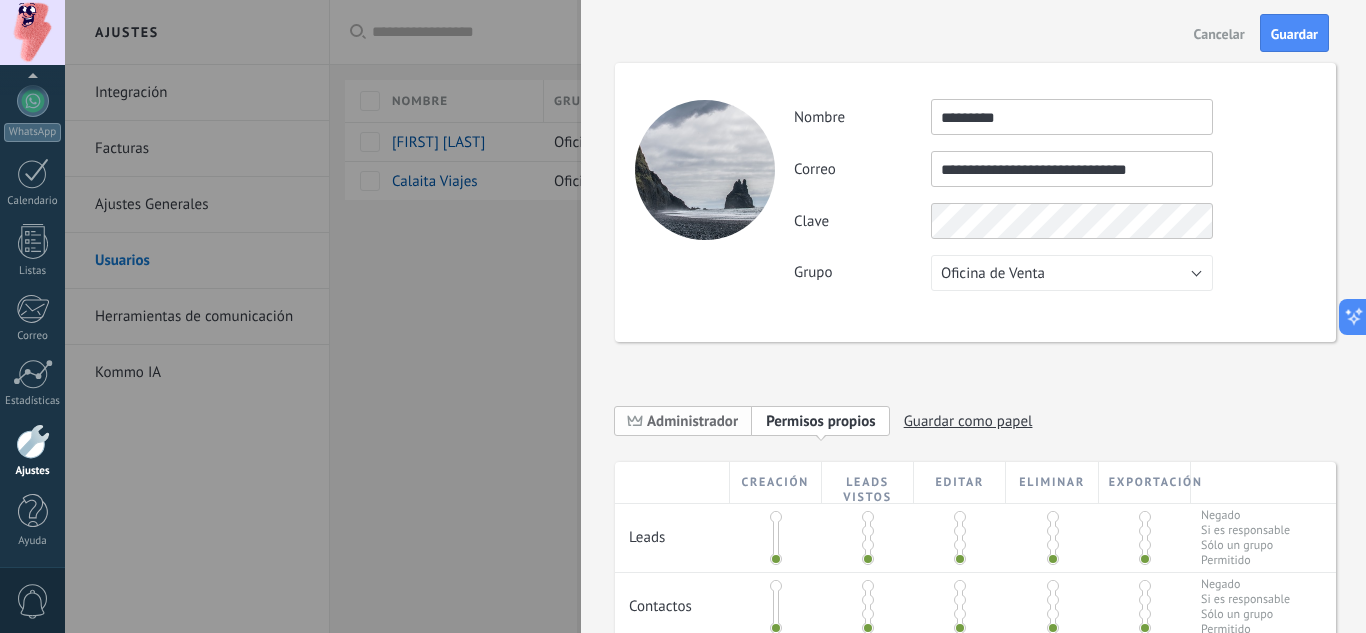 click on "Administrador" at bounding box center (692, 421) 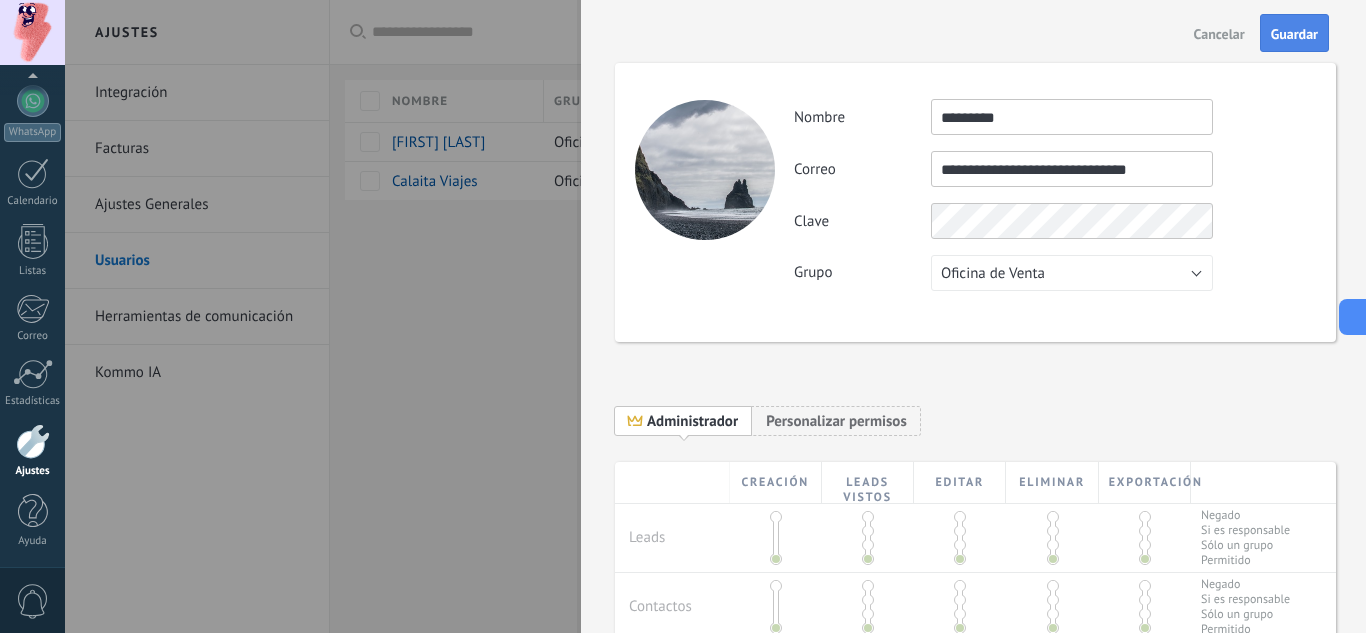 click on "Guardar" at bounding box center [1294, 34] 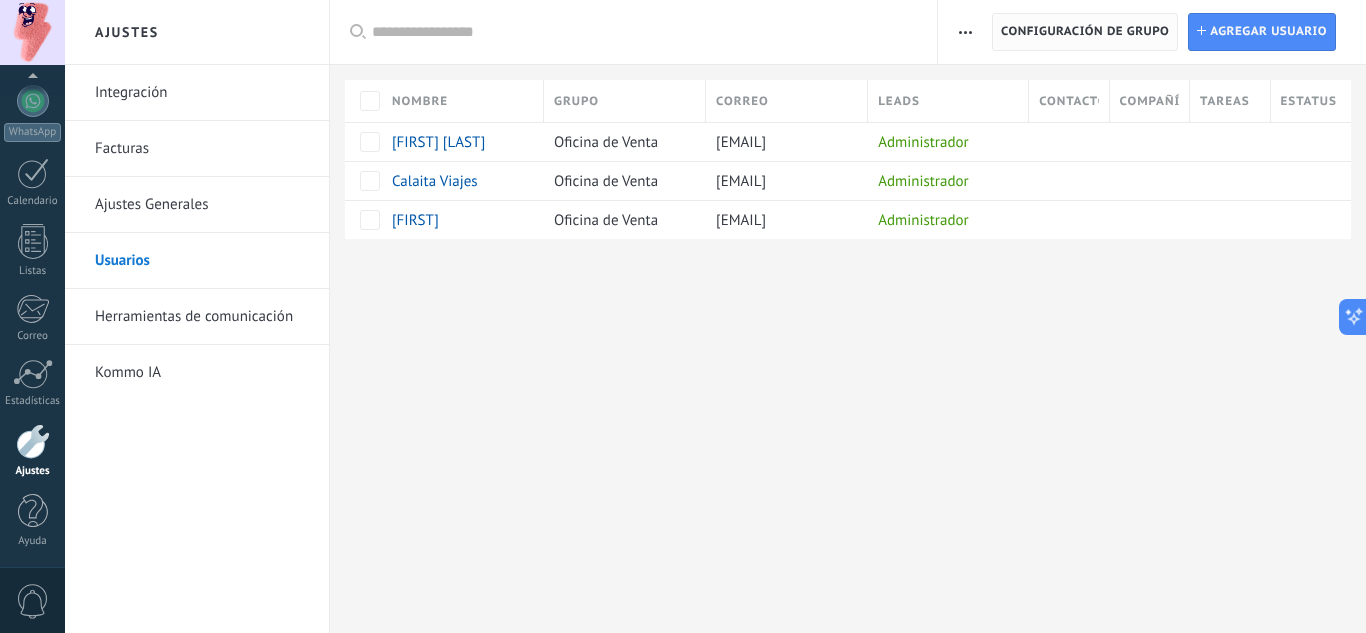 click on "Configuración de grupo" at bounding box center (1085, 32) 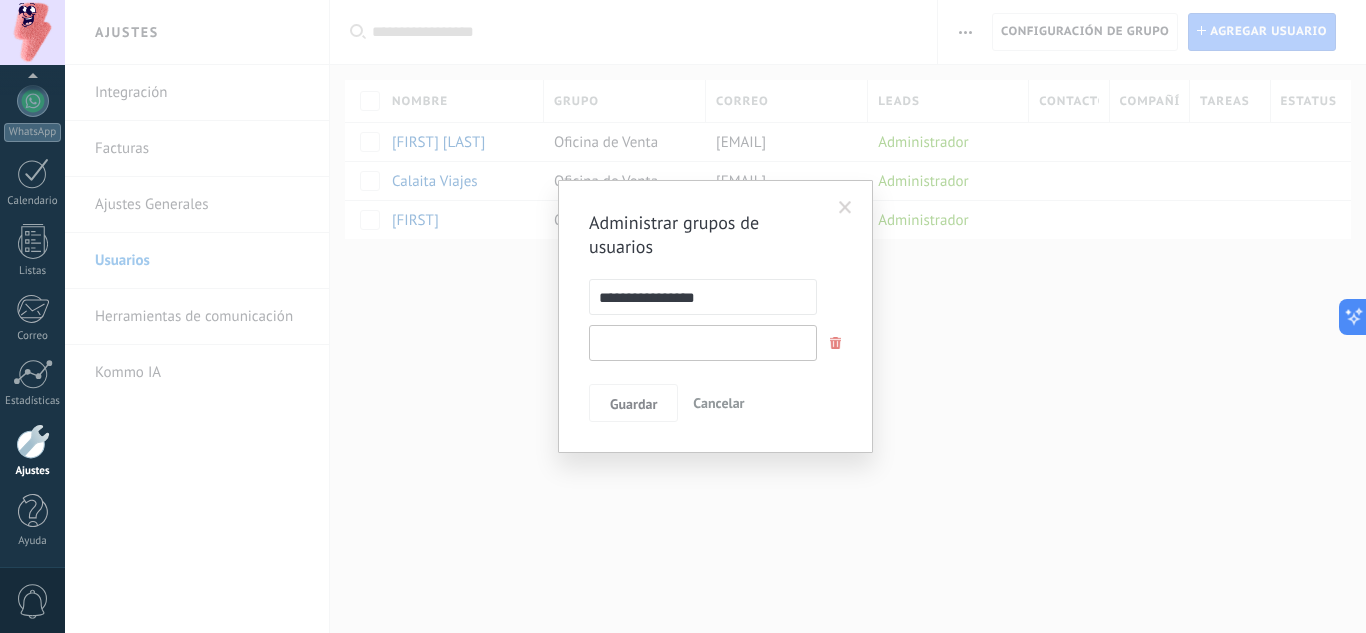 click at bounding box center (703, 343) 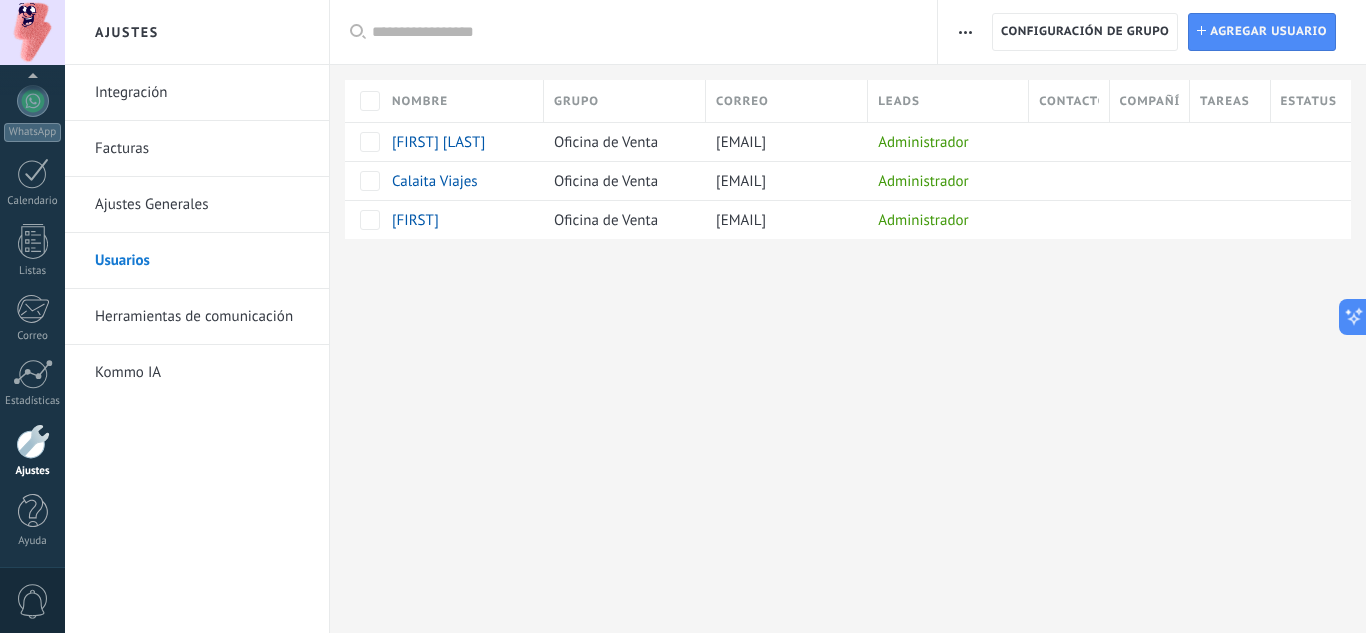 click at bounding box center [965, 32] 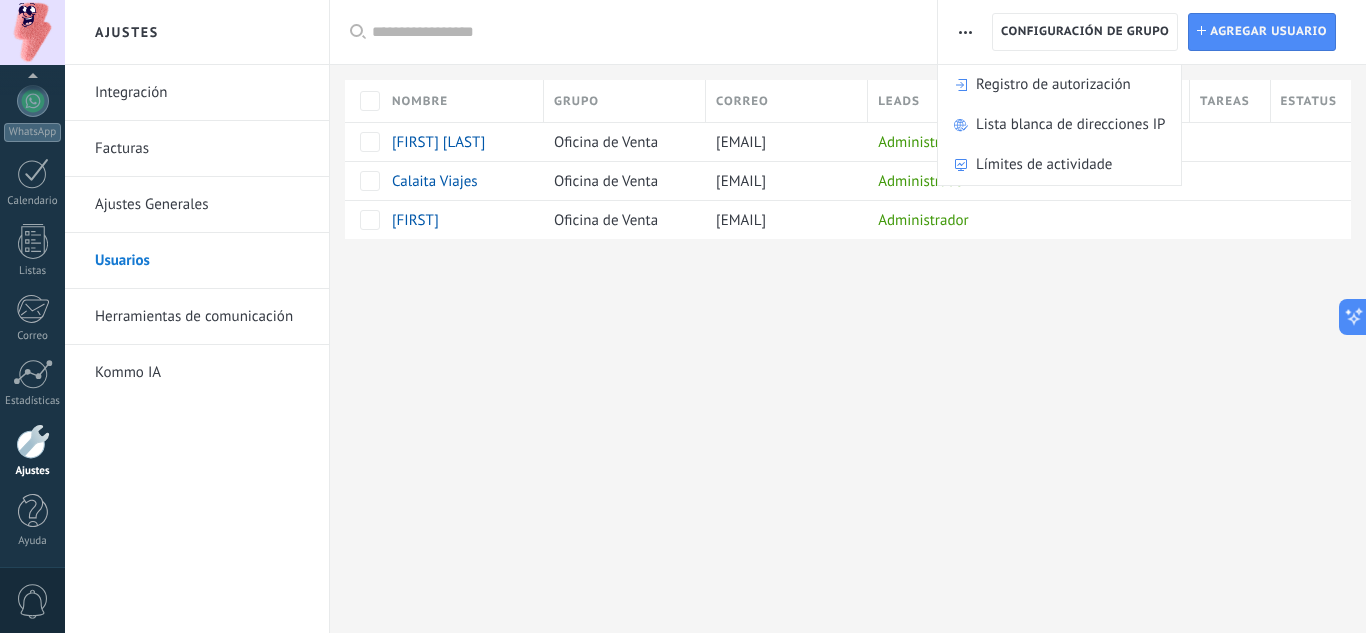 click on "Ajustes Integración Facturas Ajustes Generales Usuarios Herramientas de comunicación Kommo IA Registro de autorización Lista blanca de direcciones IP Límites de actividade Configuración de grupo Configuración de grupo Instalar Agregar usuario Aplicar Usuarios activos Usuarios inactivos Todo usuarios Administrador Usuarios libres Verificación en 2-pasos Guardar Seleccionar todo Oficina de Venta Usuarios libres Todo grupos Seleccionar todo Administrador Todo roles Ninguno Usuarios activos Usuarios inactivos Usuarios activos Seleccionar todo Usuarios con verificación en 2 pasos Usuarios sin verificación en 2 pasos Todo tipos de verificación Aplicar Restablecer Nombre Grupo Correo Leads Contactos Compañías Tareas Estatus           [FIRST] [LAST] Oficina de Venta [EMAIL] Administrador           Calaita Viajes Oficina de Venta [EMAIL] Administrador           [FIRST] Oficina de Venta [EMAIL] Administrador Mostar todo" at bounding box center (715, 316) 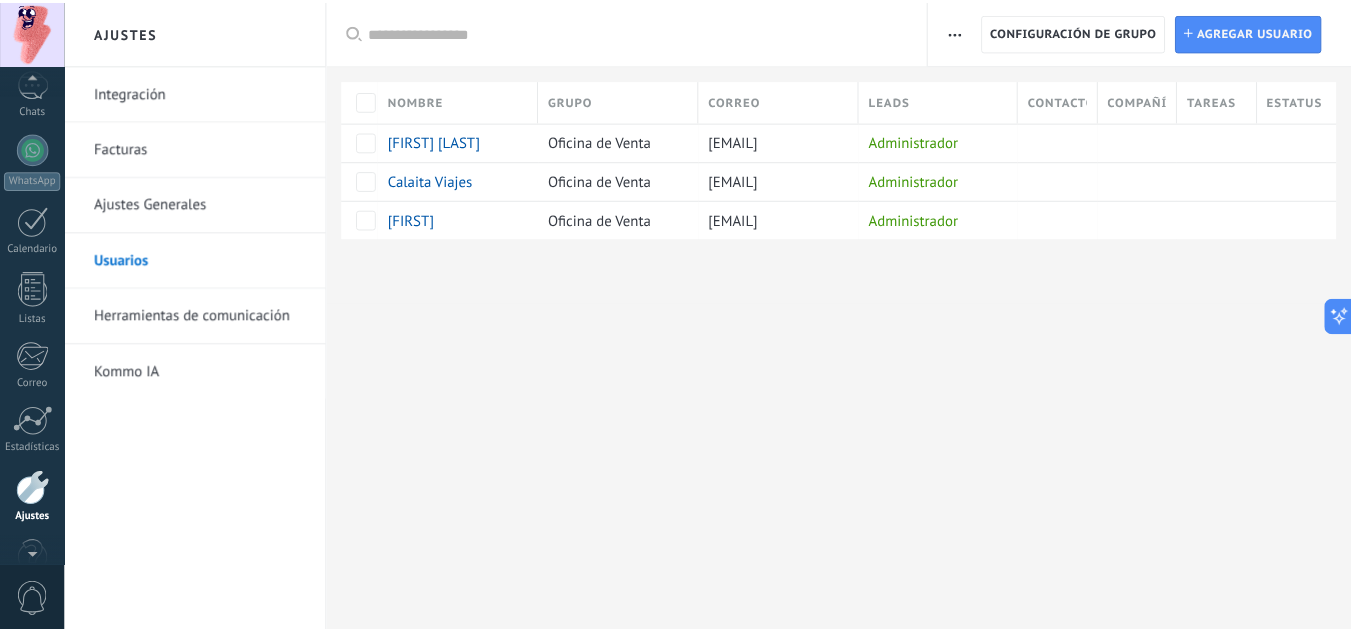 scroll, scrollTop: 199, scrollLeft: 0, axis: vertical 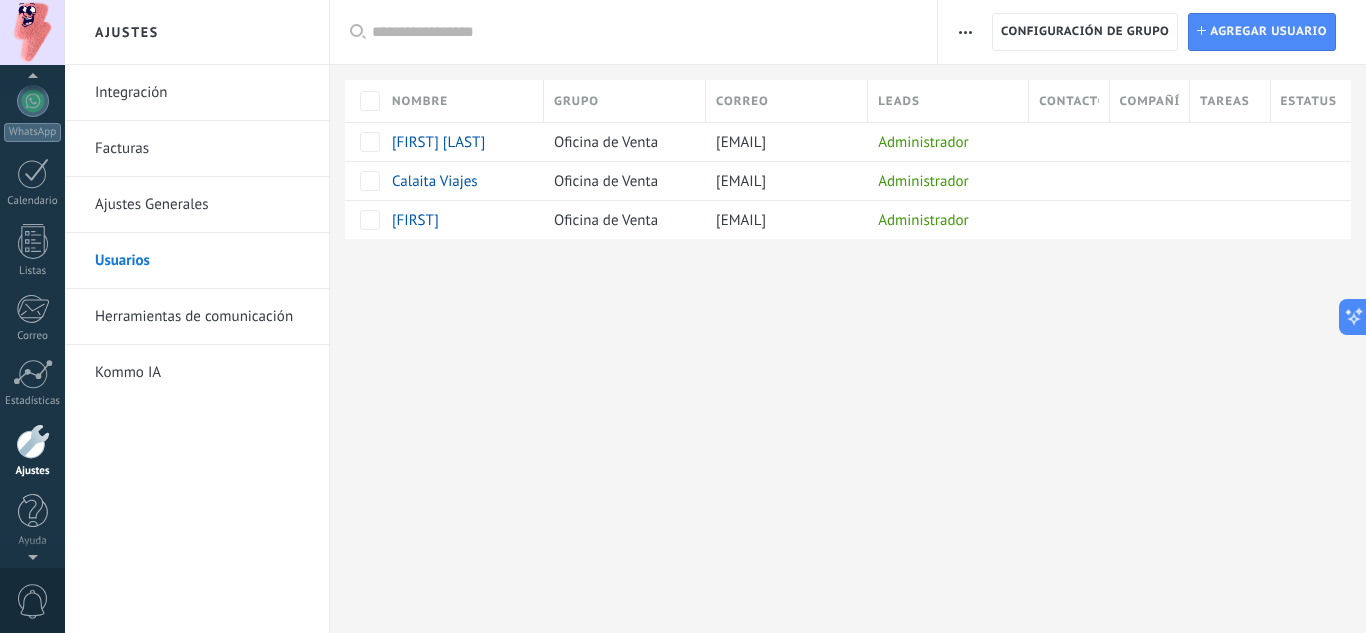 click at bounding box center [33, 441] 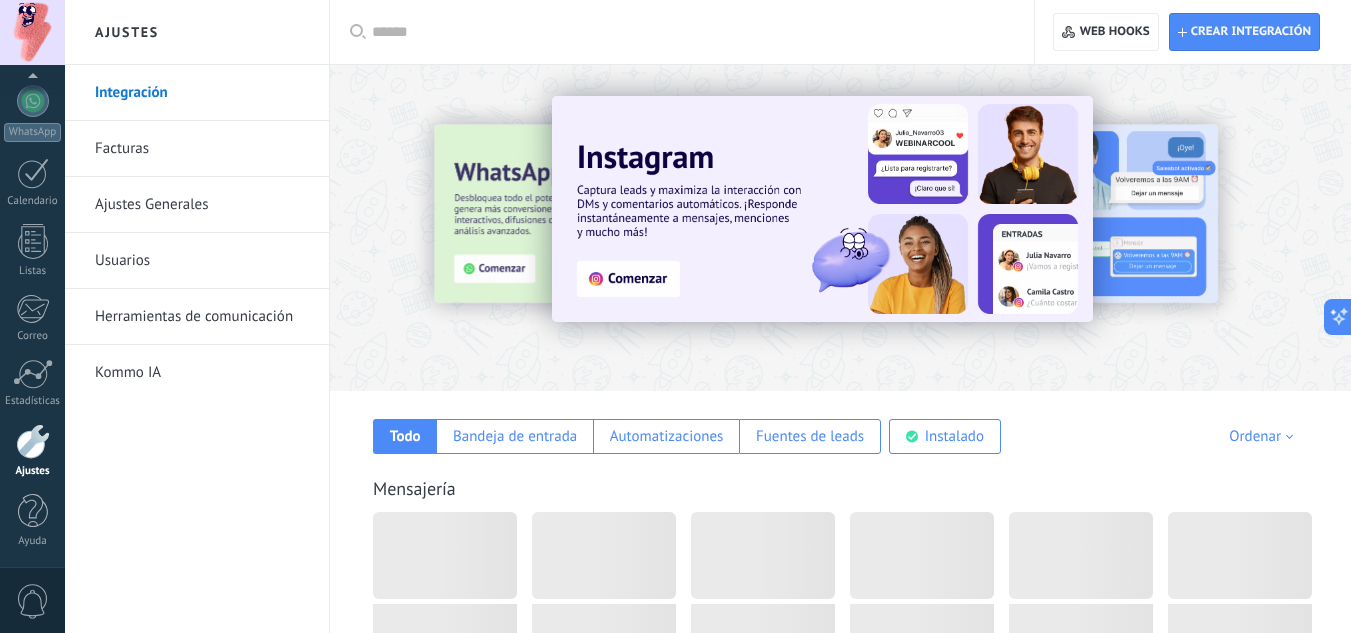 click on "Integración" at bounding box center [202, 93] 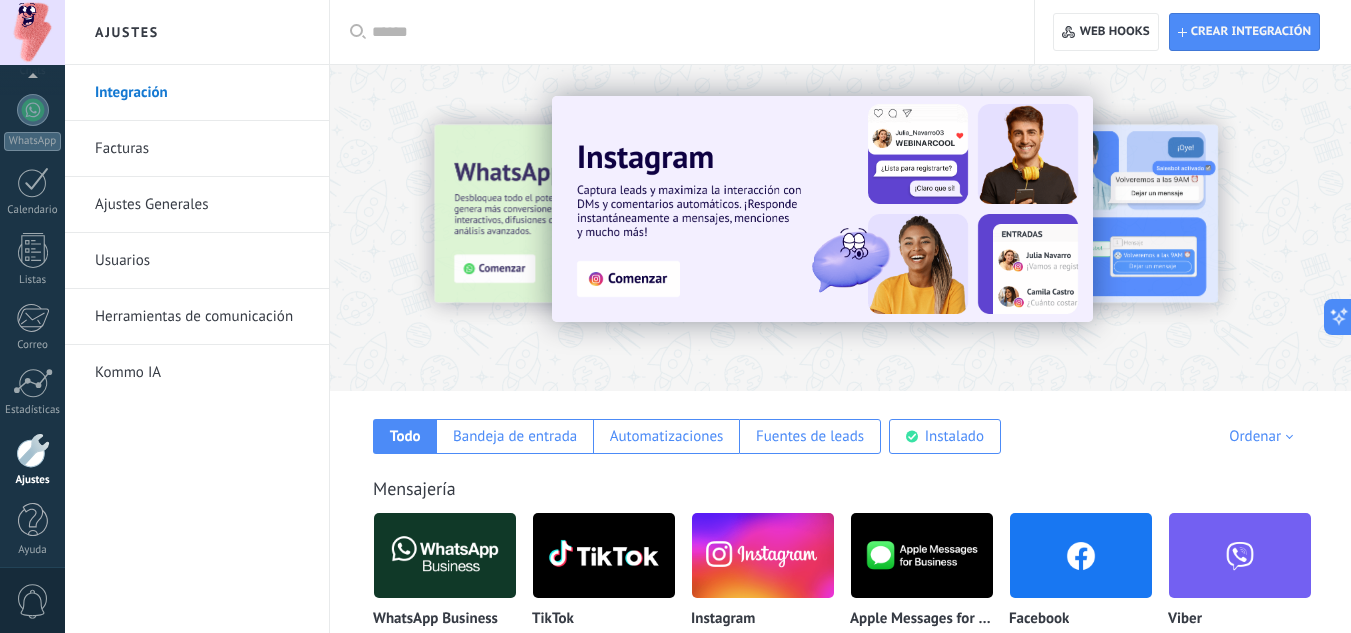 scroll, scrollTop: 199, scrollLeft: 0, axis: vertical 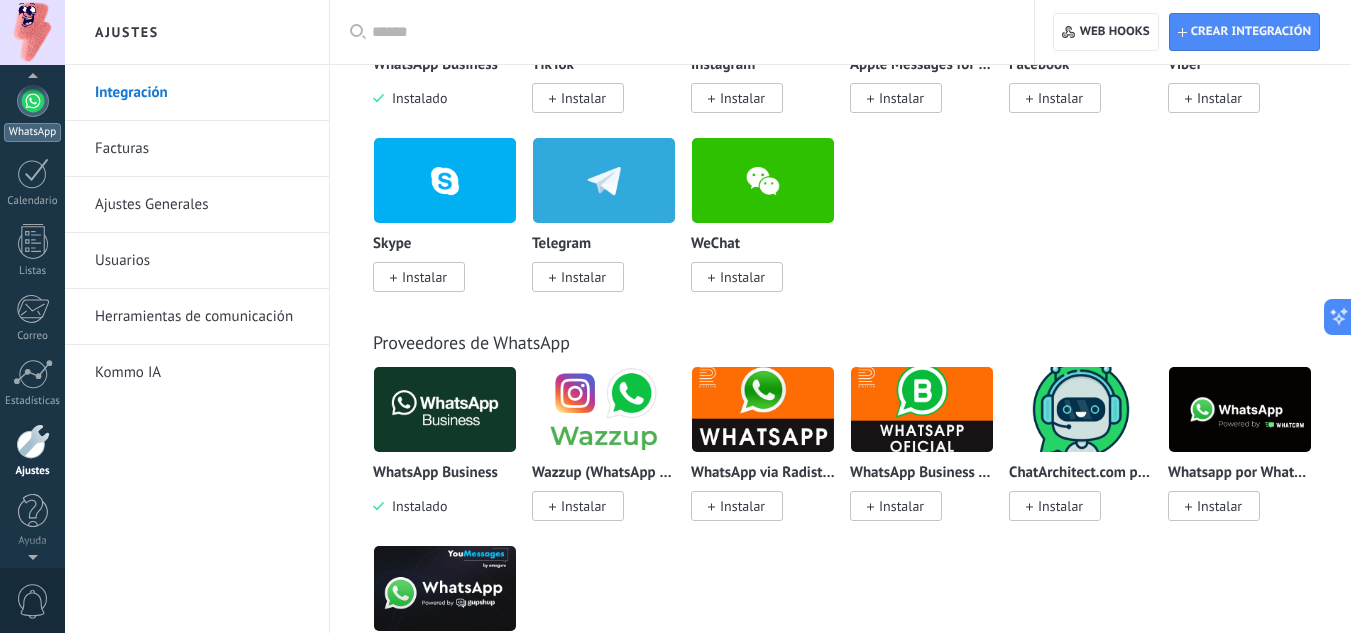 click at bounding box center [33, 101] 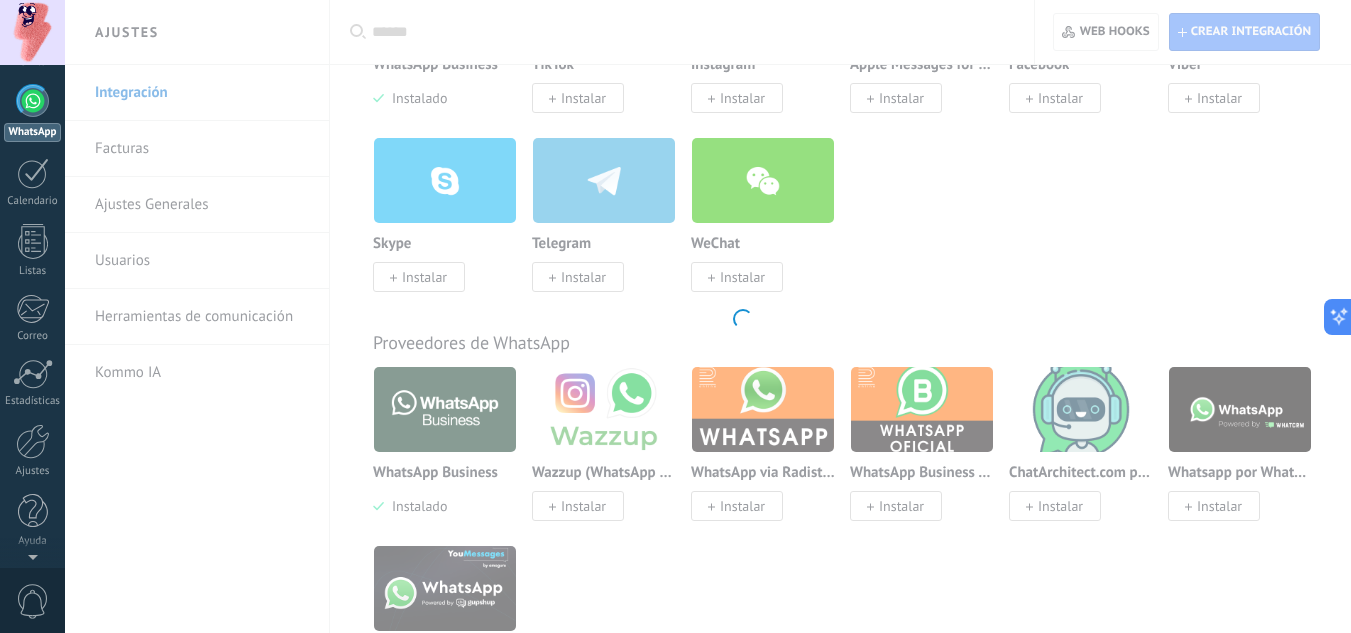 scroll, scrollTop: 0, scrollLeft: 0, axis: both 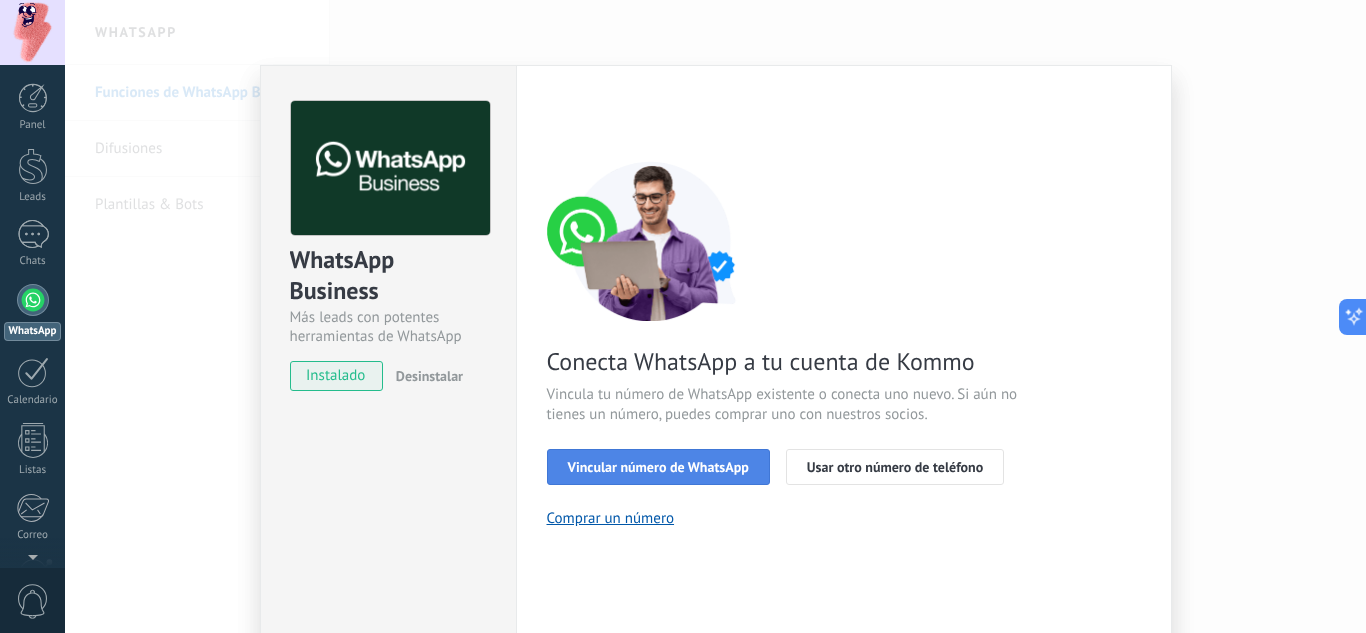 click on "Vincular número de WhatsApp" at bounding box center [658, 467] 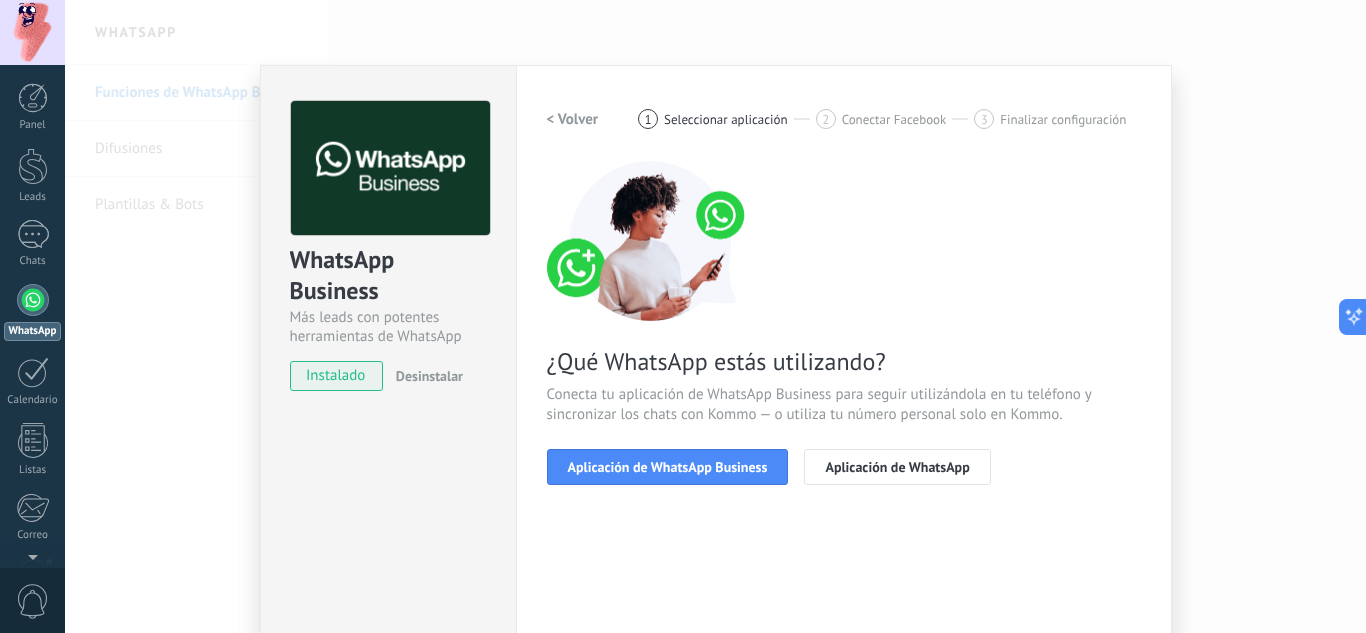 click on "Aplicación de WhatsApp Business" at bounding box center (668, 467) 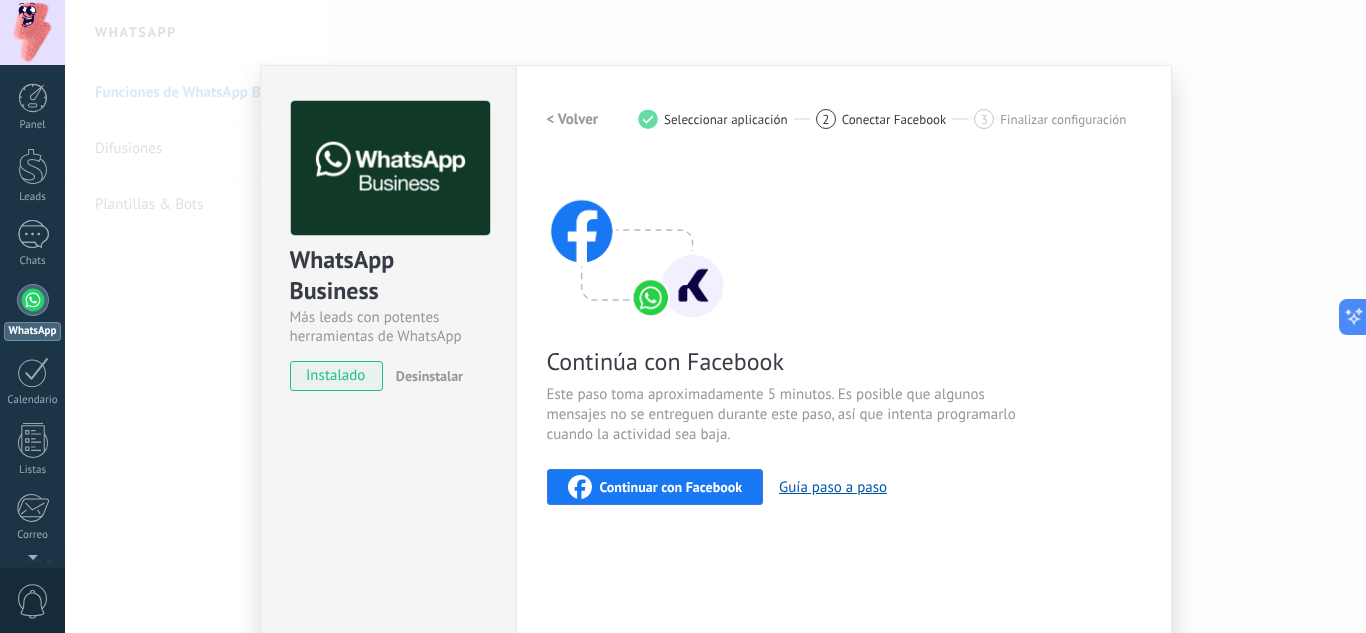 click on "Continuar con Facebook" at bounding box center (655, 487) 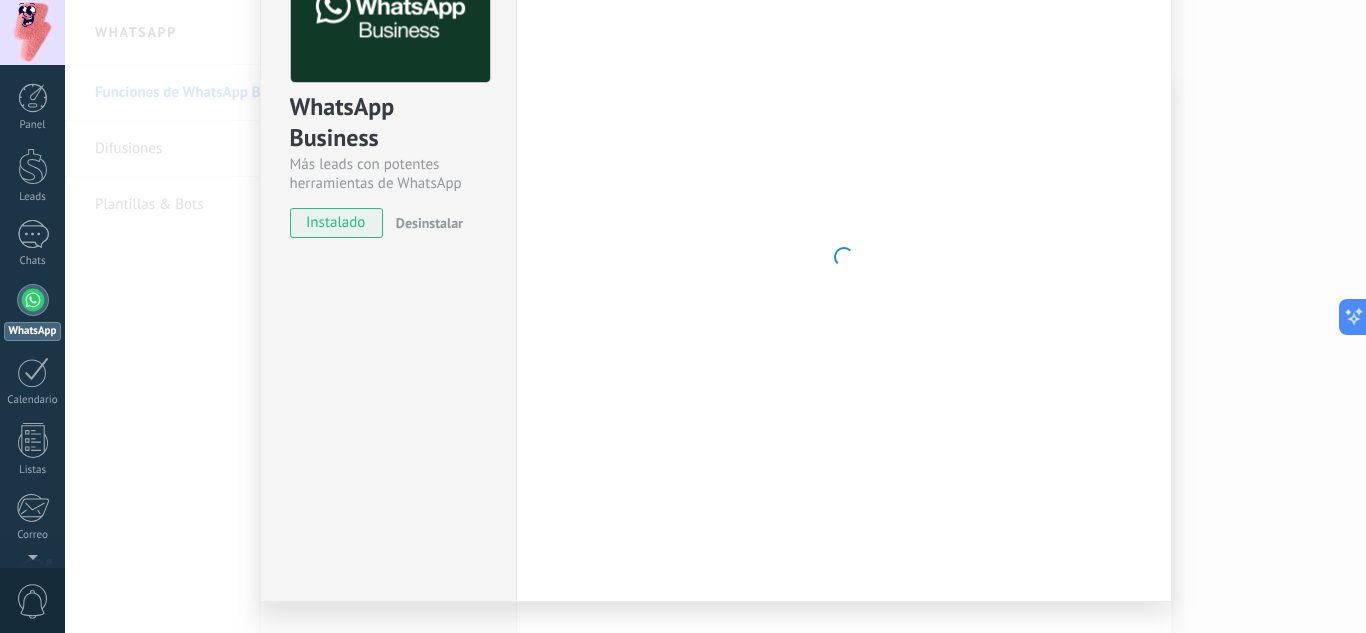 scroll, scrollTop: 197, scrollLeft: 0, axis: vertical 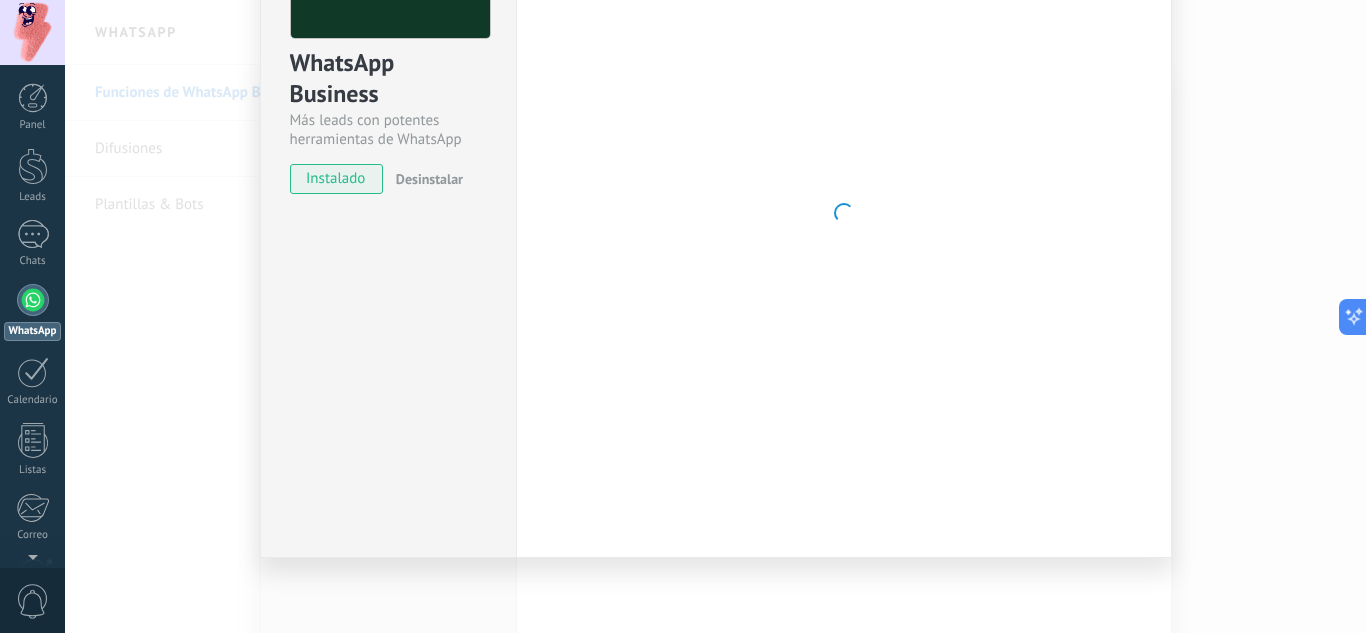 type 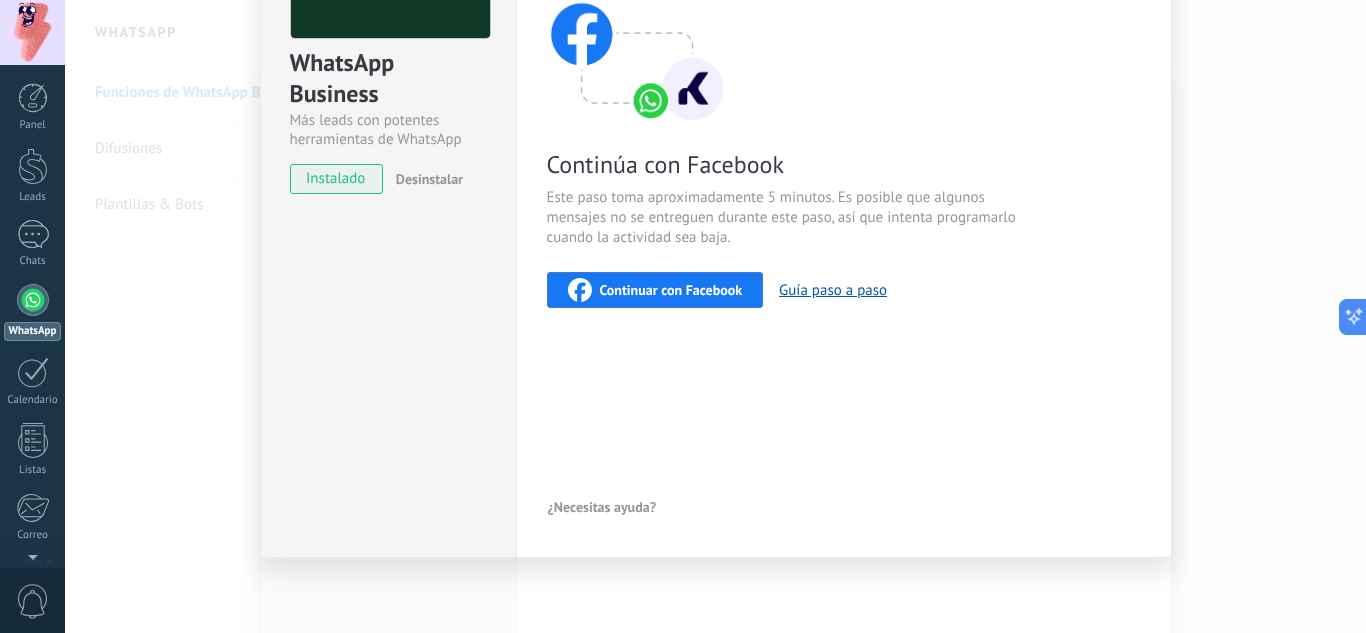 click on "Continuar con Facebook" at bounding box center (671, 290) 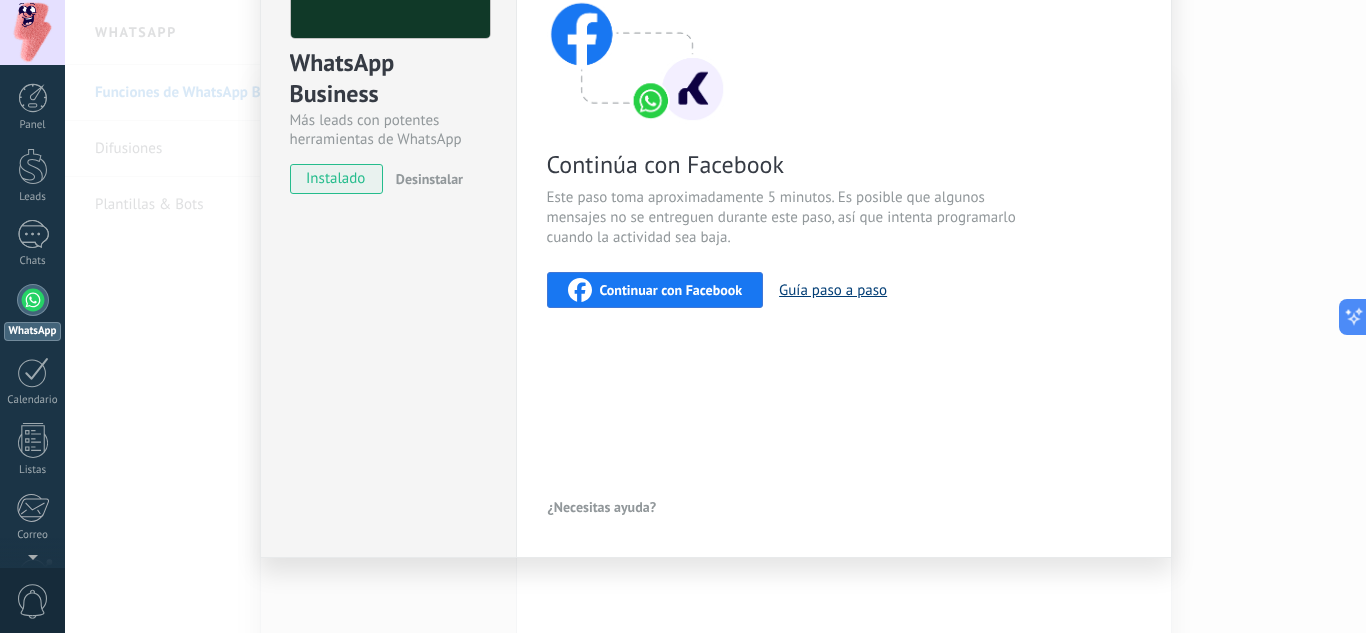 click on "Guía paso a paso" at bounding box center (833, 290) 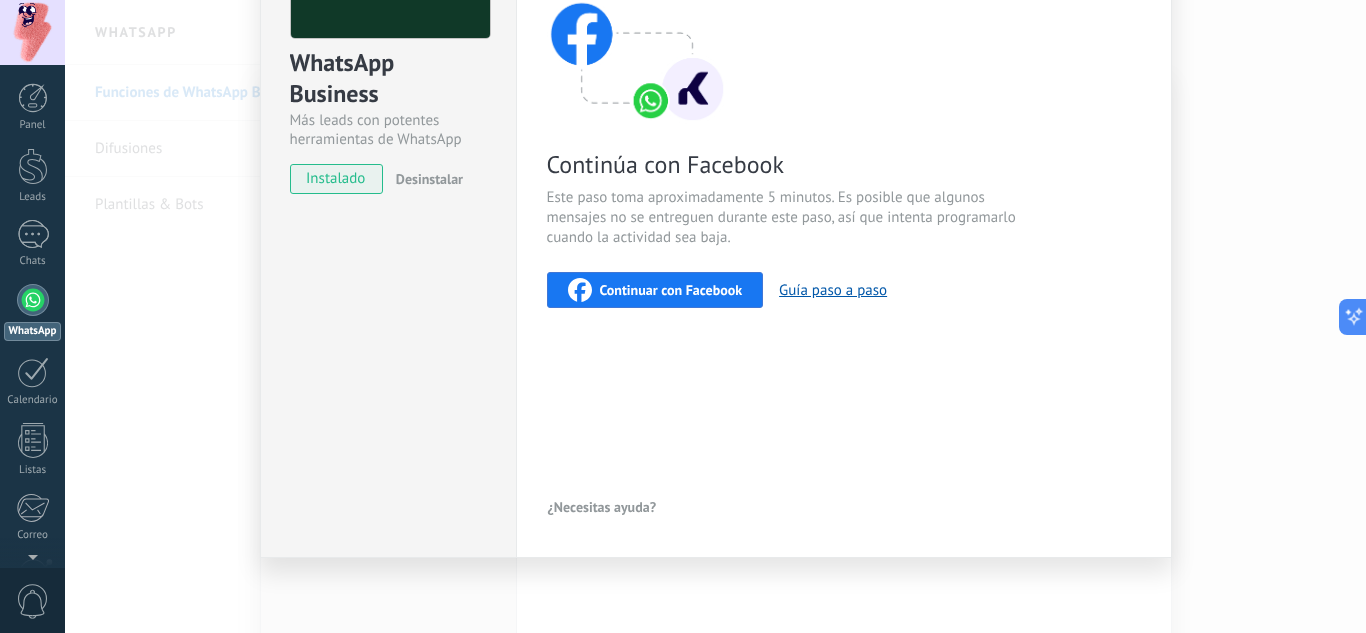 click on "Continuar con Facebook" at bounding box center [671, 290] 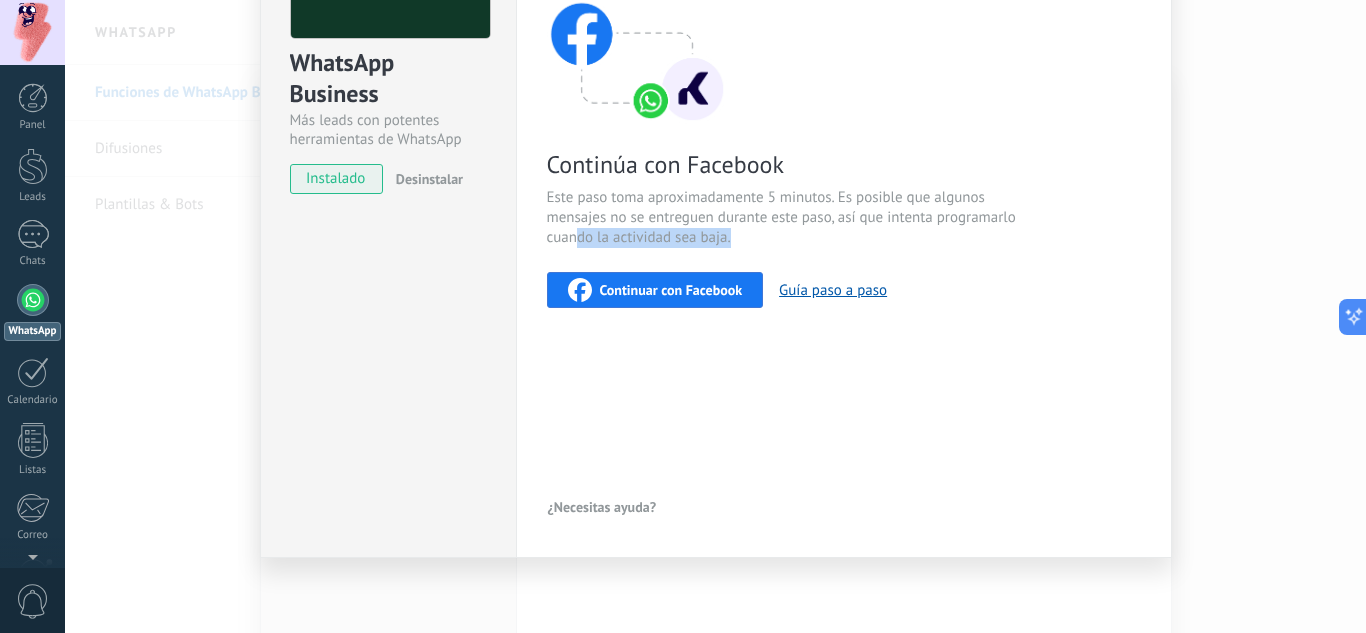 drag, startPoint x: 575, startPoint y: 242, endPoint x: 742, endPoint y: 237, distance: 167.07483 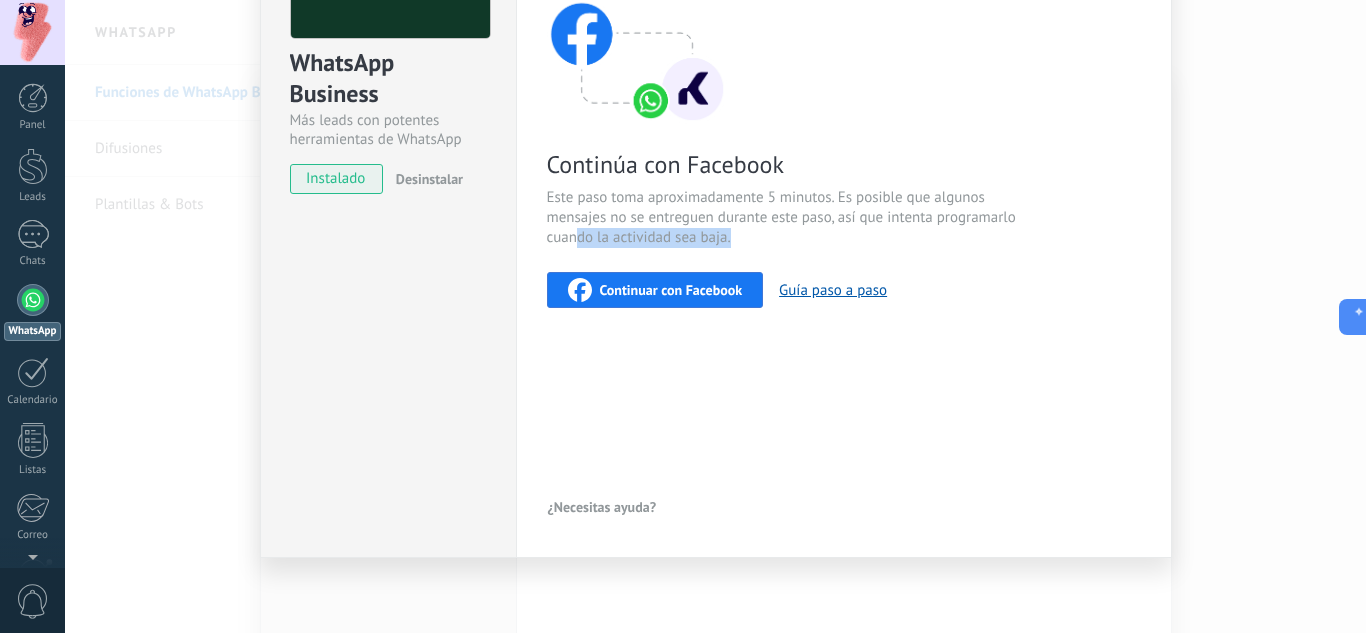click on "Este paso toma aproximadamente 5 minutos. Es posible que algunos mensajes no se entreguen durante este paso, así que intenta programarlo cuando la actividad sea baja." at bounding box center [785, 218] 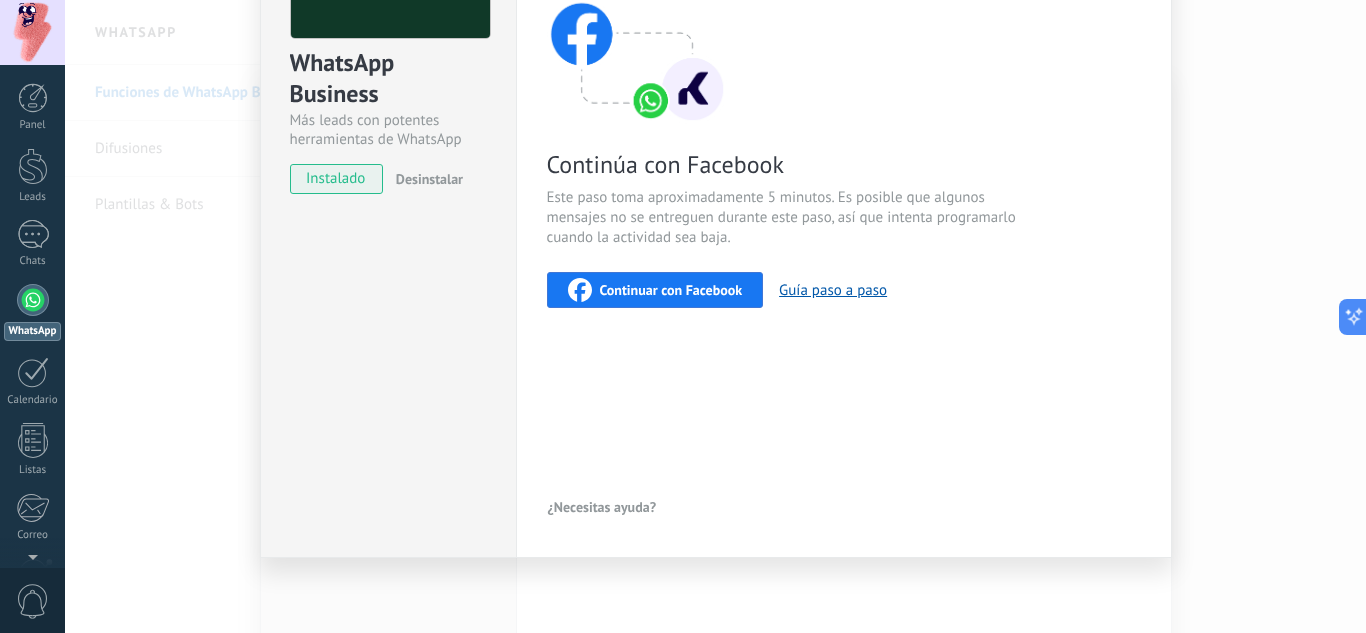 click on "Continuar con Facebook" at bounding box center (655, 290) 